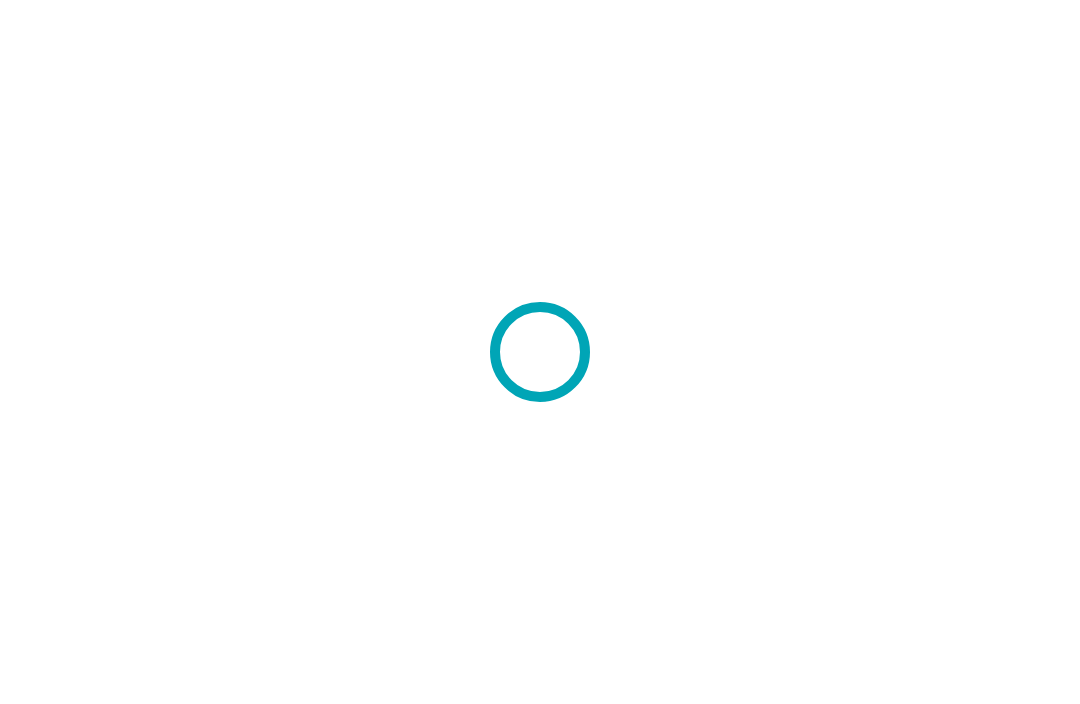 scroll, scrollTop: 0, scrollLeft: 0, axis: both 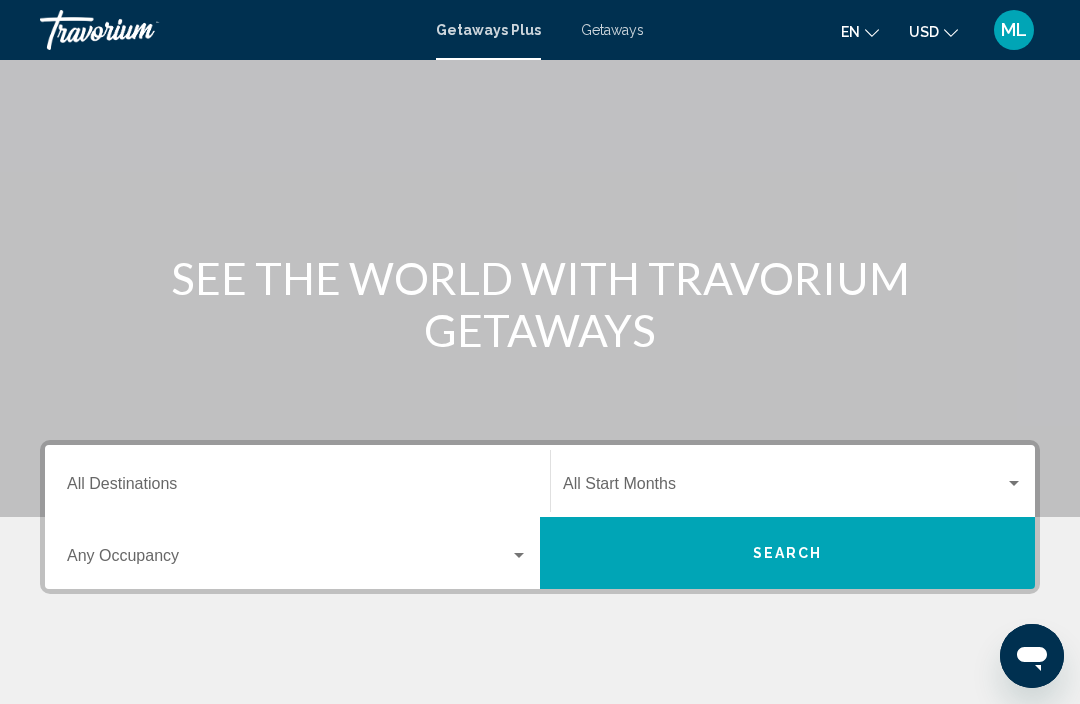 click on "Destination All Destinations" at bounding box center [297, 488] 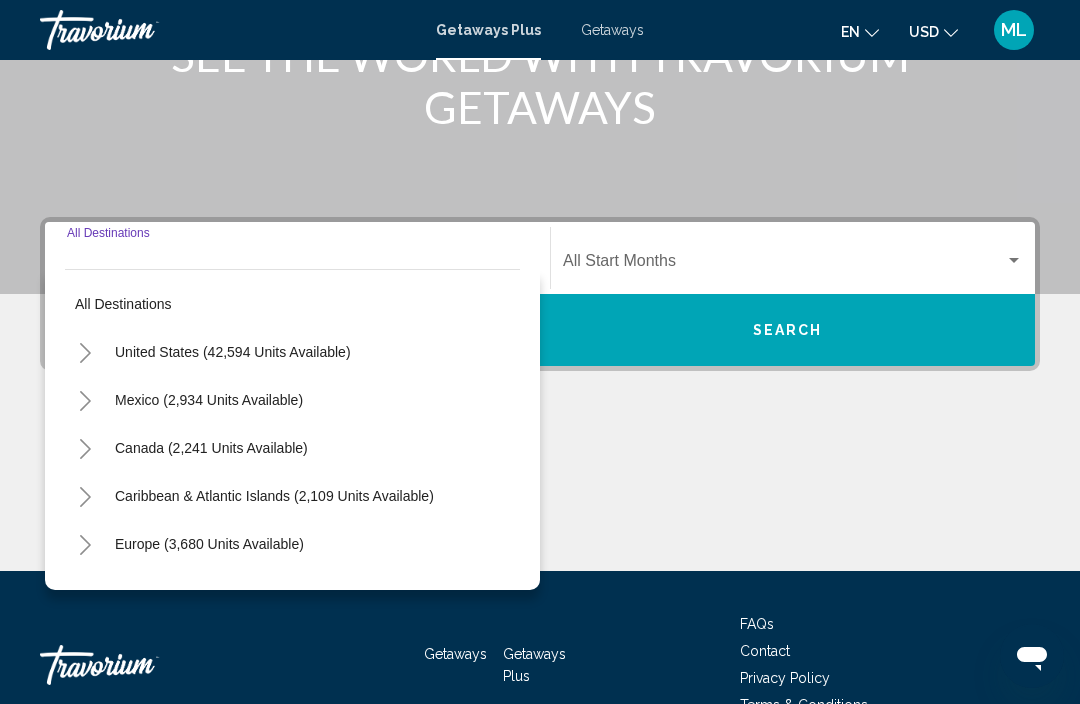 scroll, scrollTop: 352, scrollLeft: 0, axis: vertical 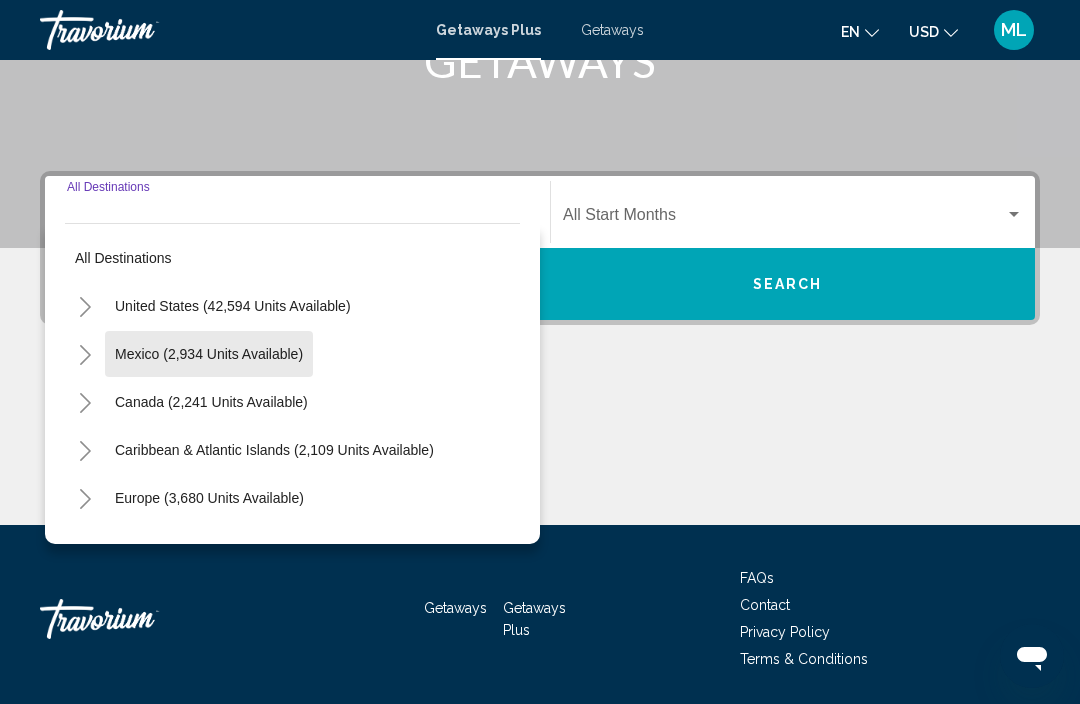 click on "Mexico (2,934 units available)" at bounding box center [211, 402] 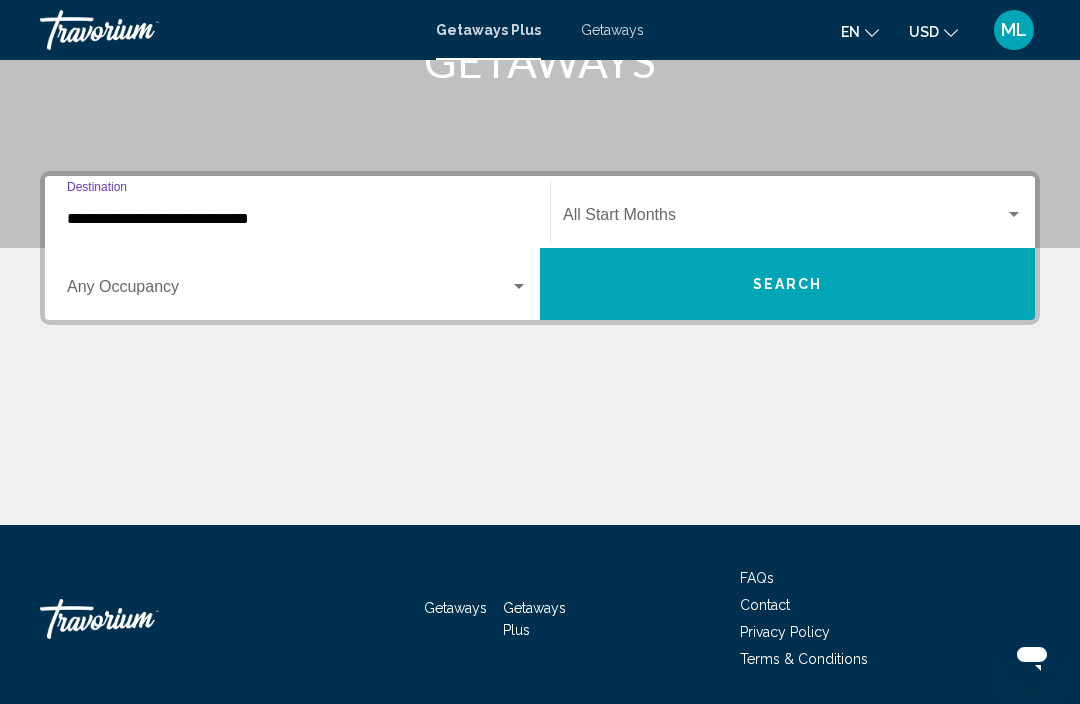 click on "SEE THE WORLD WITH TRAVORIUM GETAWAYS" at bounding box center [540, 35] 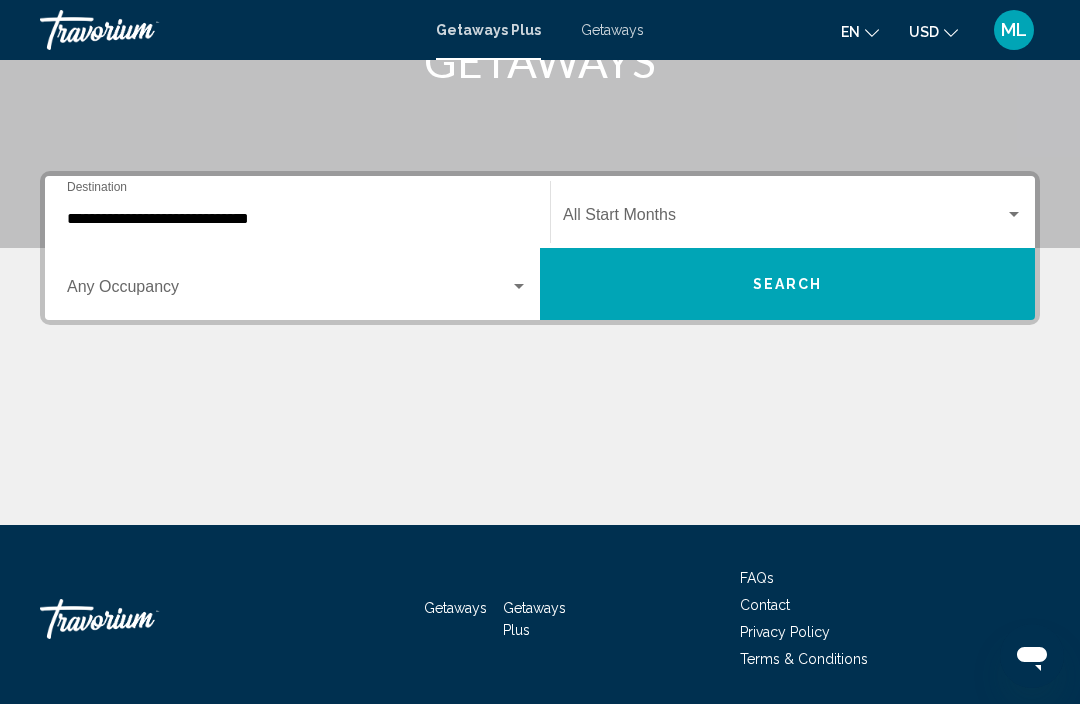 click on "ML" at bounding box center [1014, 30] 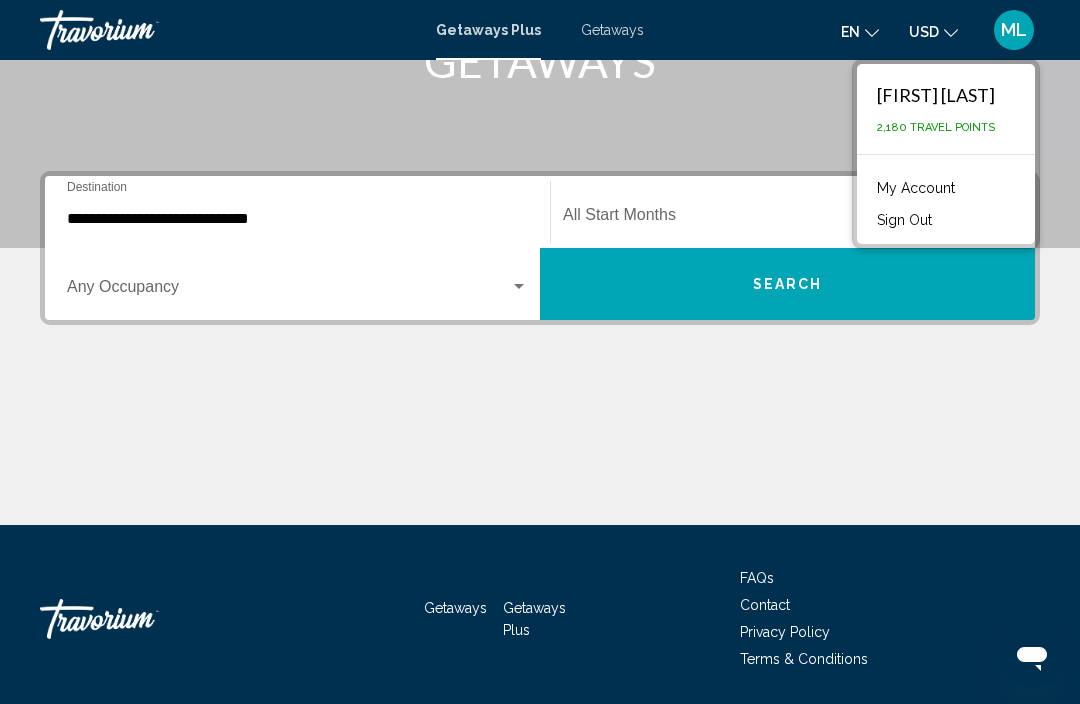 click on "2,180  Travel Points" at bounding box center [936, 127] 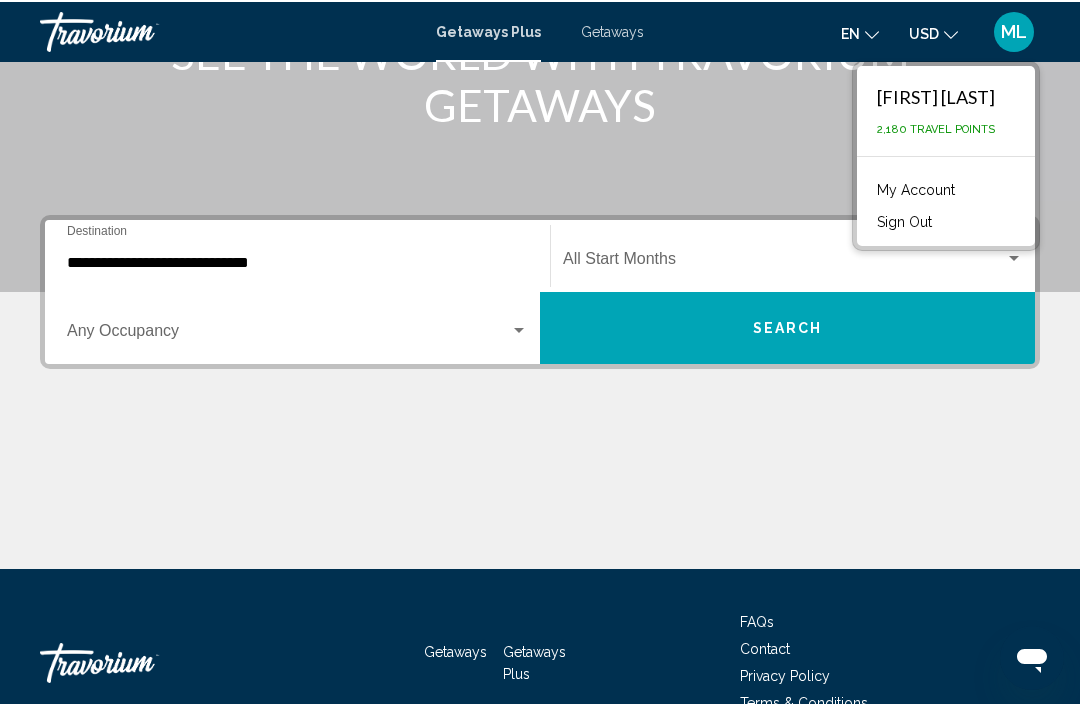 click at bounding box center [540, 492] 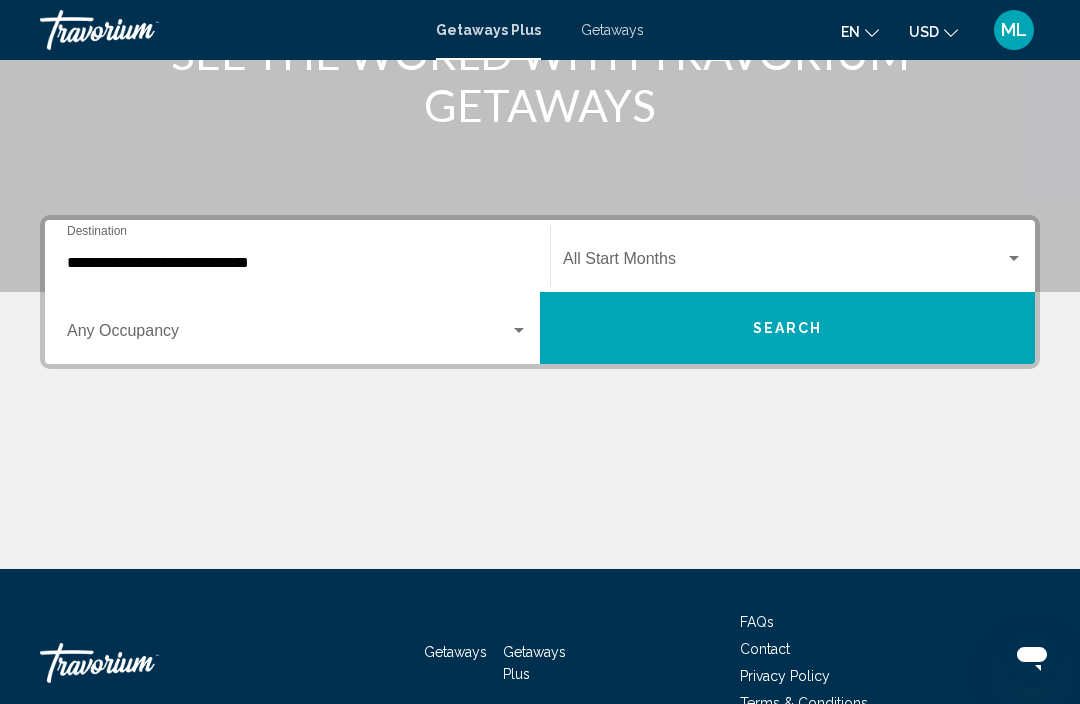 click at bounding box center [140, 30] 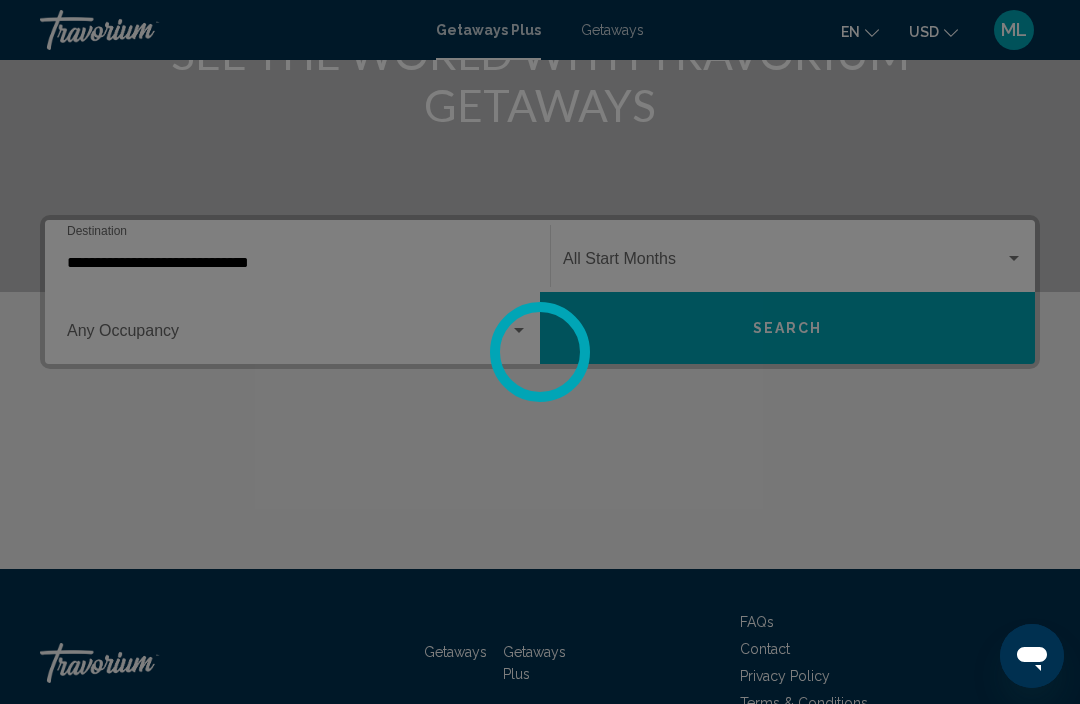 scroll, scrollTop: 0, scrollLeft: 0, axis: both 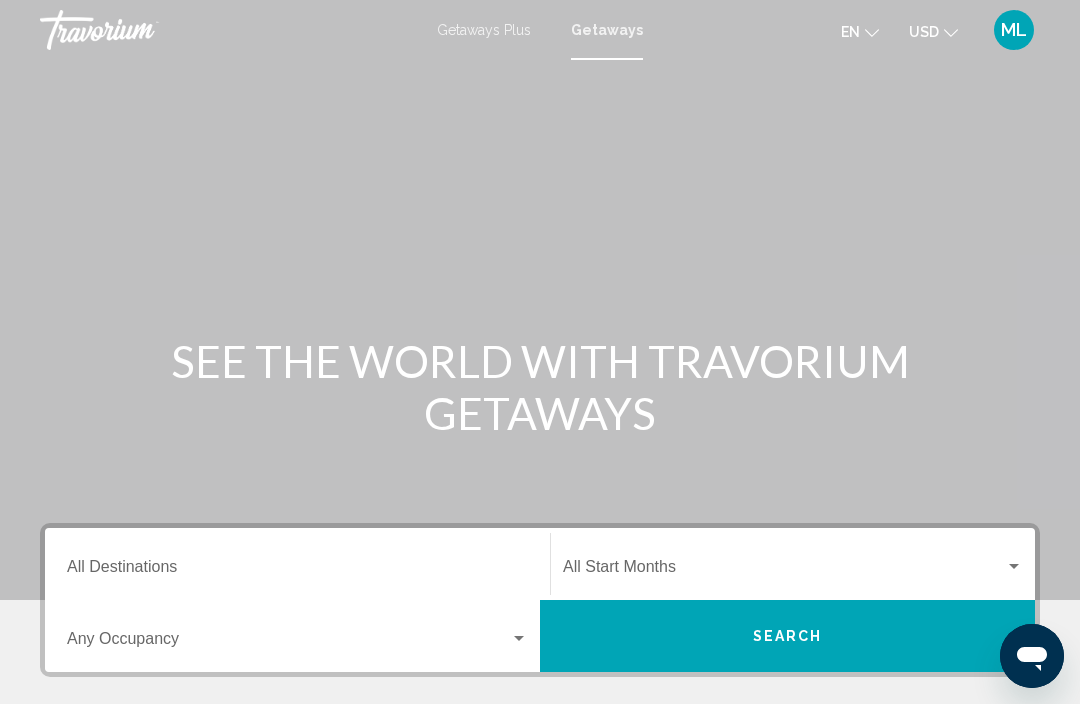 click on "Getaways Plus" at bounding box center [484, 30] 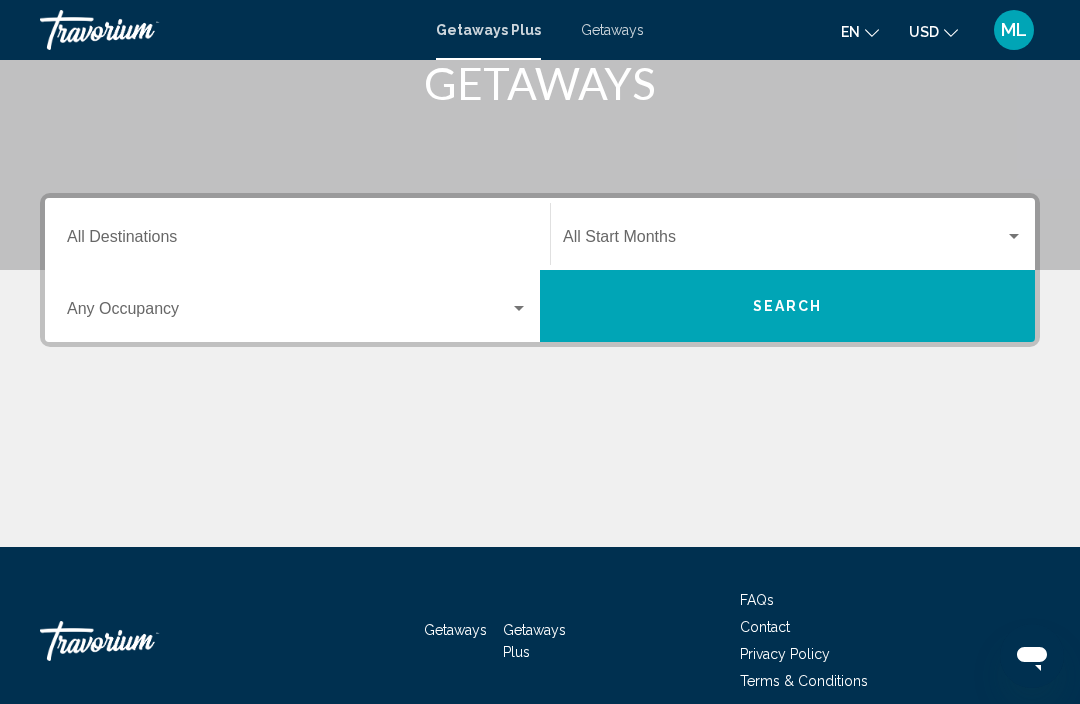 scroll, scrollTop: 310, scrollLeft: 0, axis: vertical 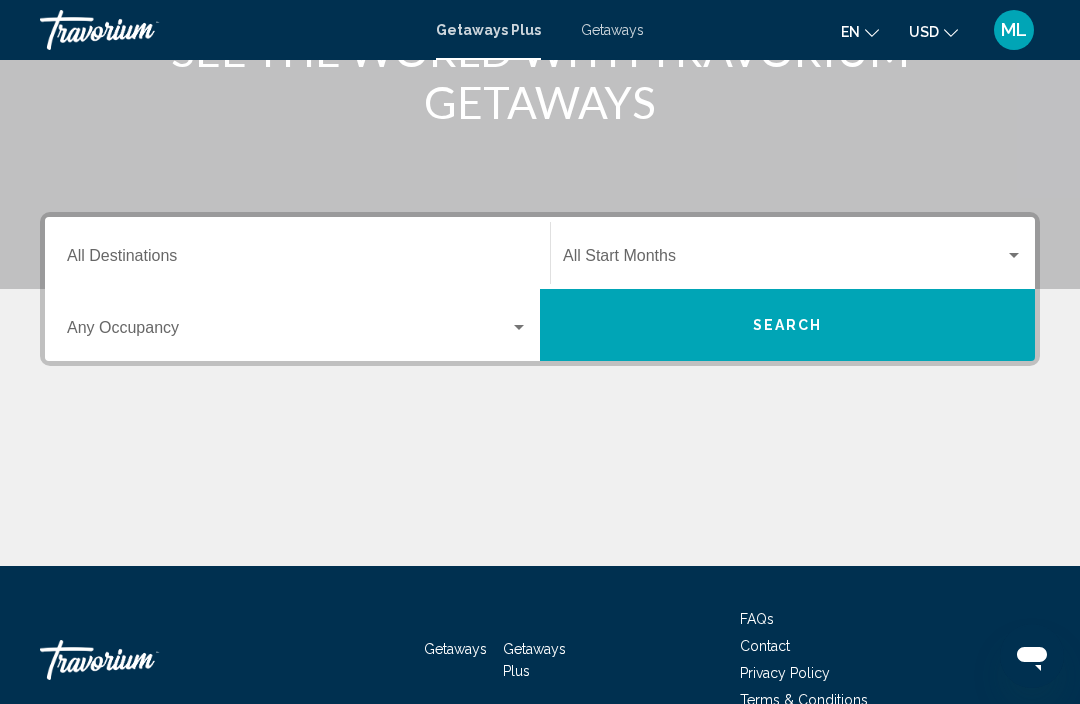 click on "Destination All Destinations" at bounding box center (297, 260) 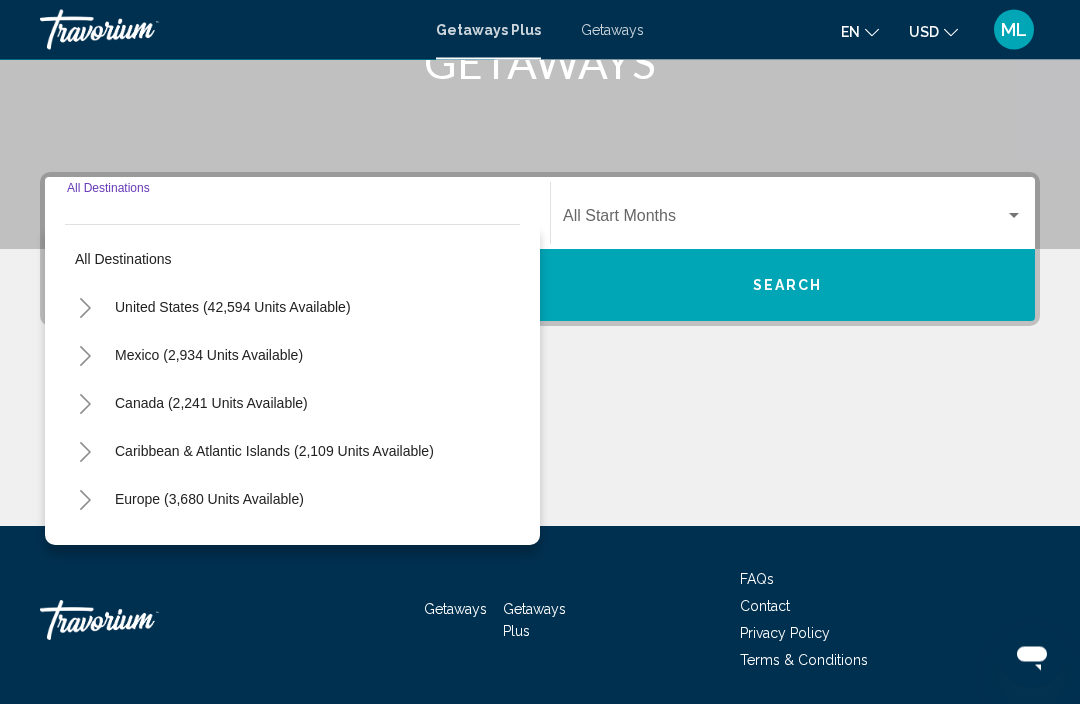 scroll, scrollTop: 352, scrollLeft: 0, axis: vertical 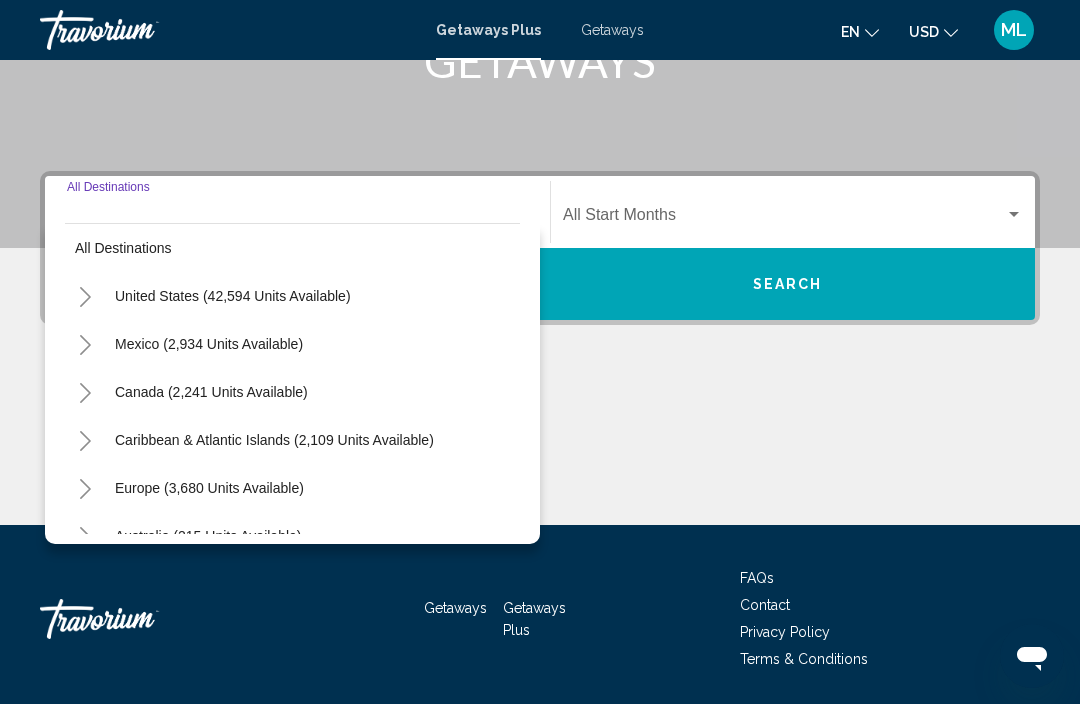 click on "Canada (2,241 units available)" at bounding box center (274, 440) 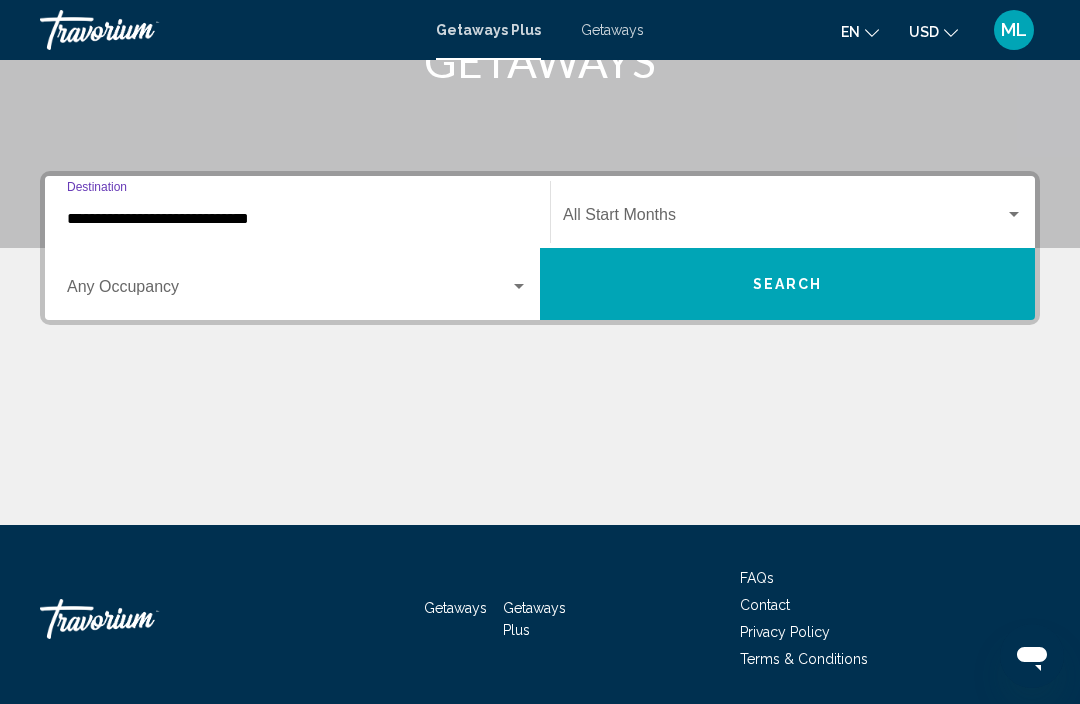 click at bounding box center [519, 287] 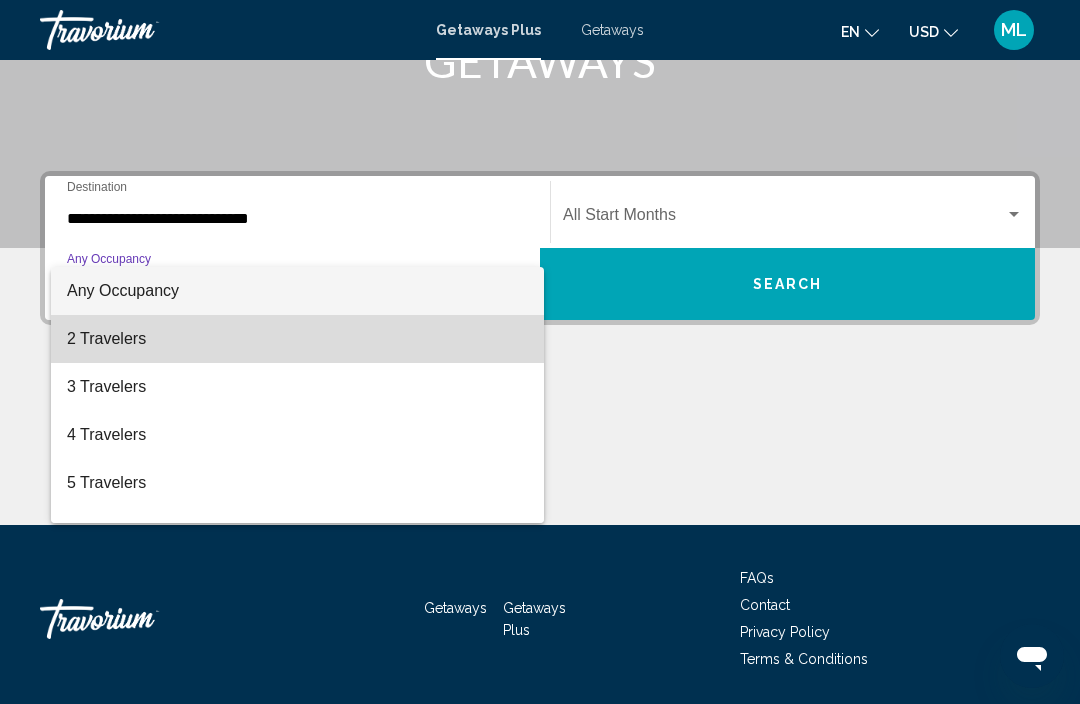 click on "2 Travelers" at bounding box center [297, 339] 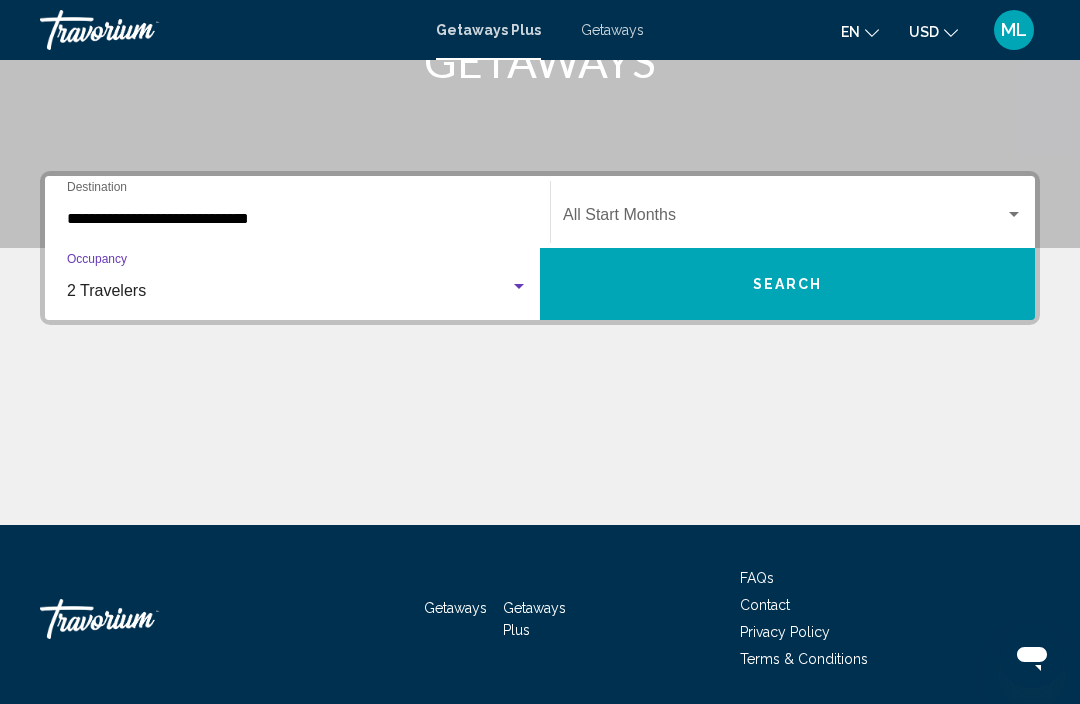 click at bounding box center (784, 219) 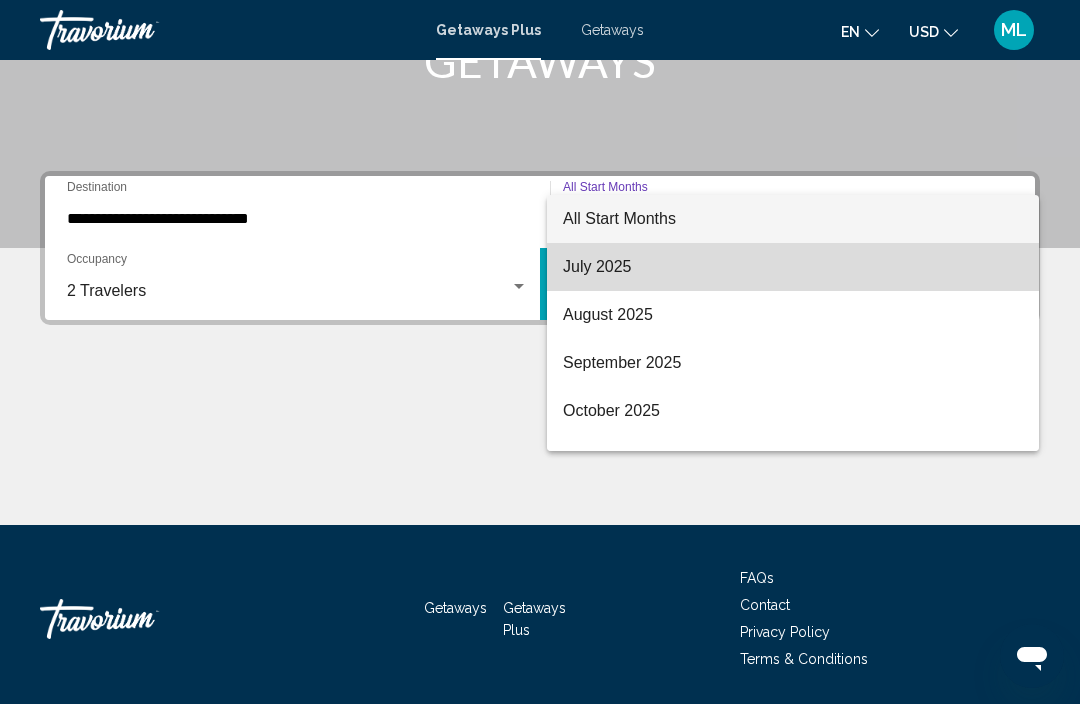 click on "July 2025" at bounding box center (793, 267) 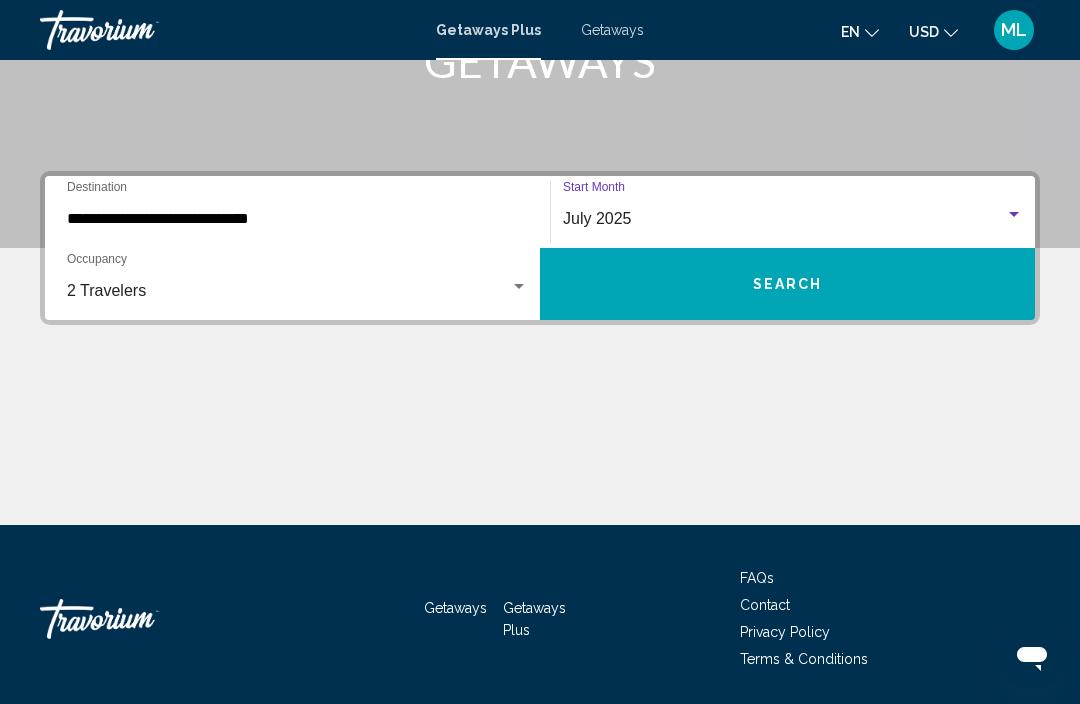 click on "July 2025" at bounding box center (597, 218) 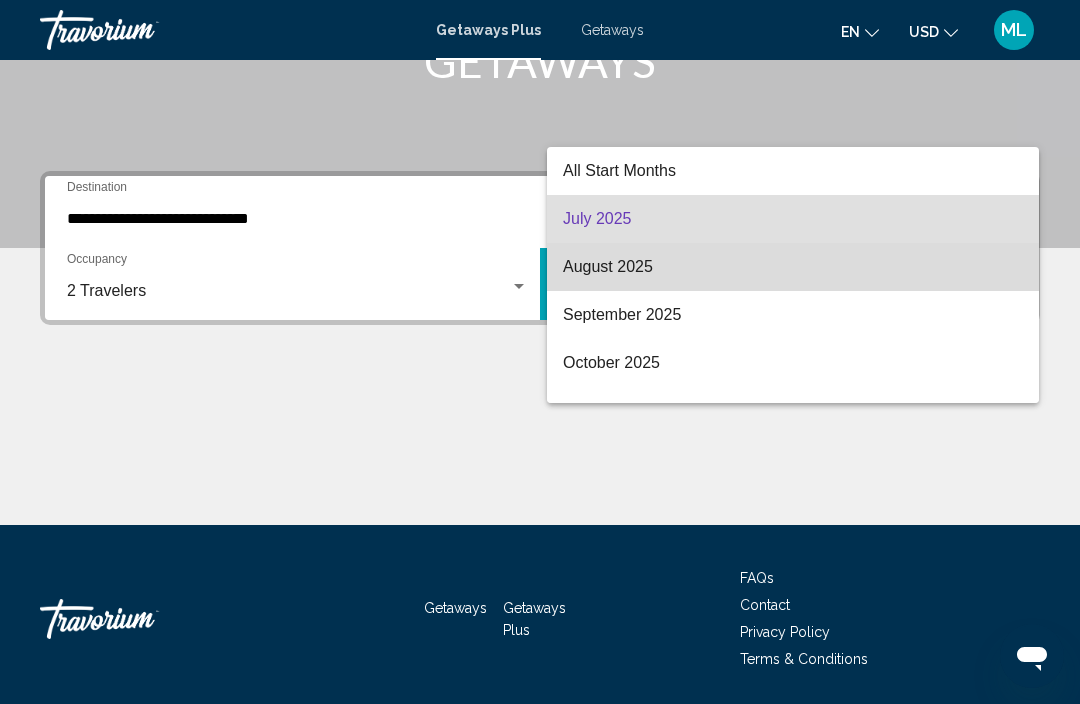 click on "August 2025" at bounding box center [793, 267] 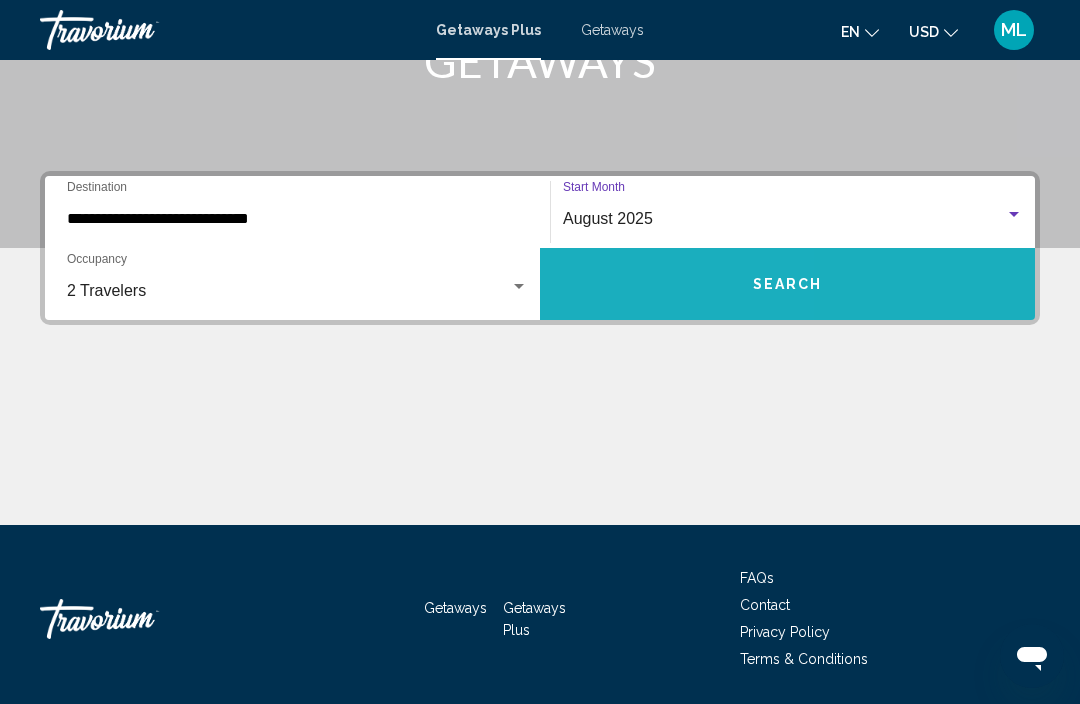 click on "Search" at bounding box center (787, 284) 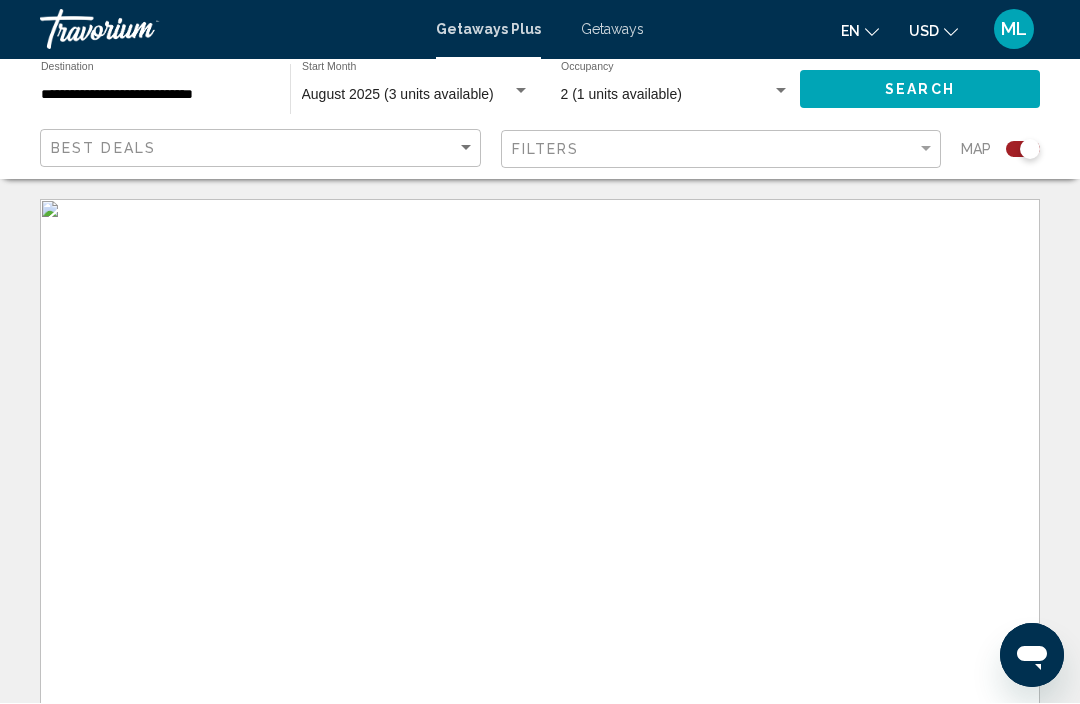 scroll, scrollTop: 1, scrollLeft: 0, axis: vertical 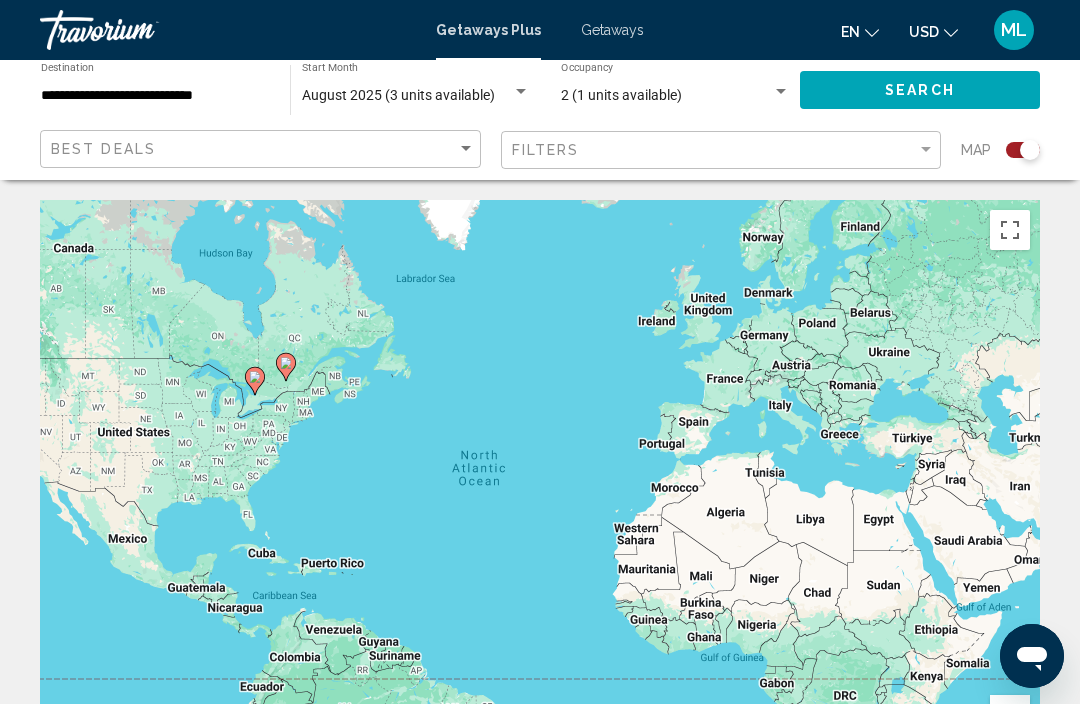 click on "**********" 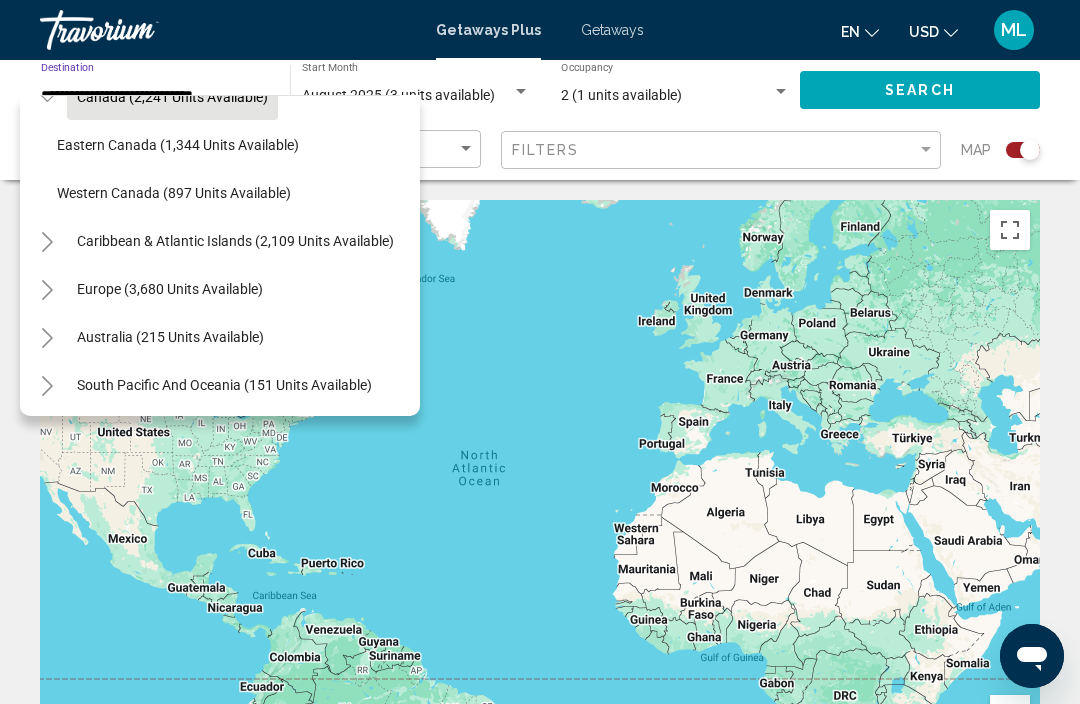 scroll, scrollTop: 178, scrollLeft: 12, axis: both 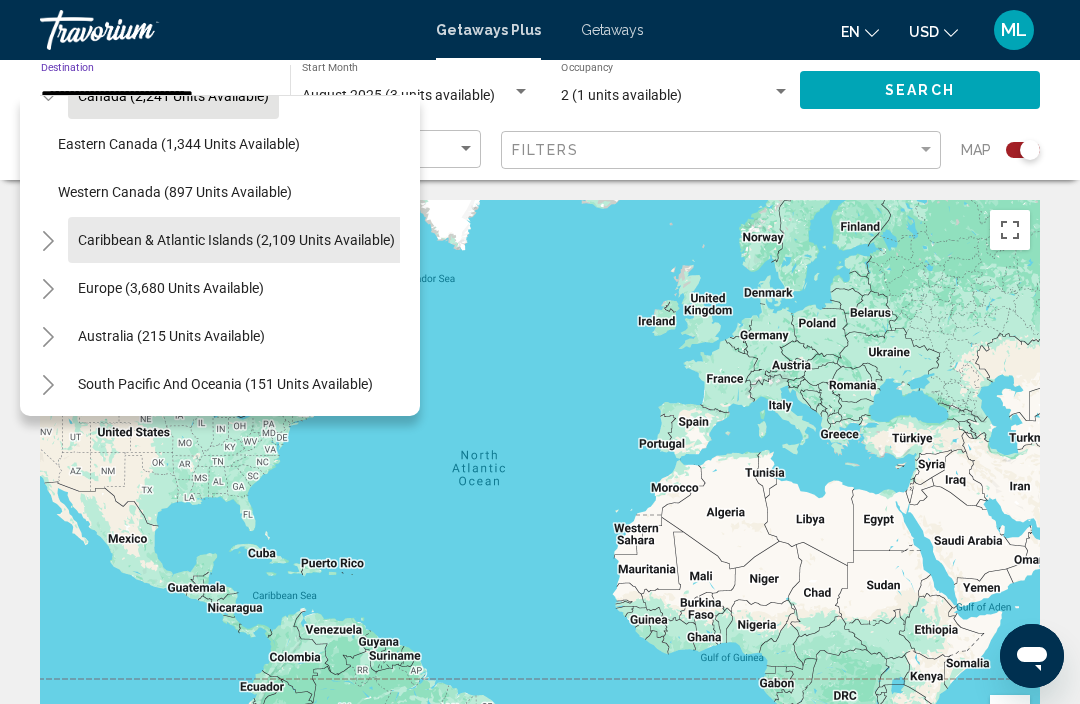 click on "Caribbean & Atlantic Islands (2,109 units available)" at bounding box center [171, 288] 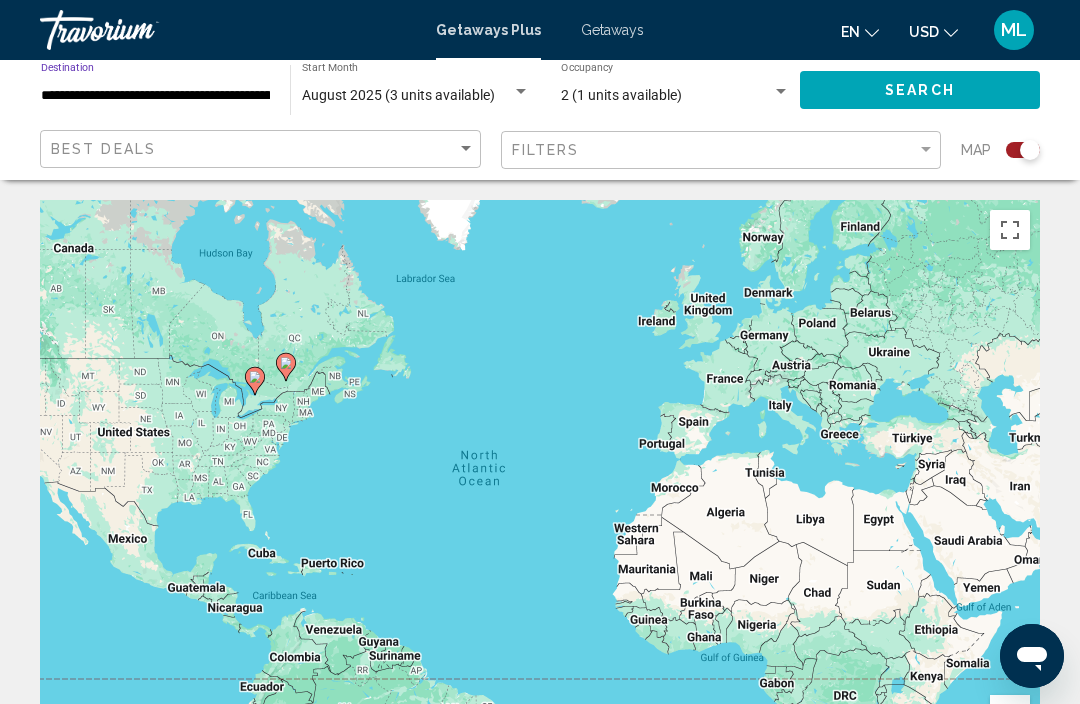click on "Search" 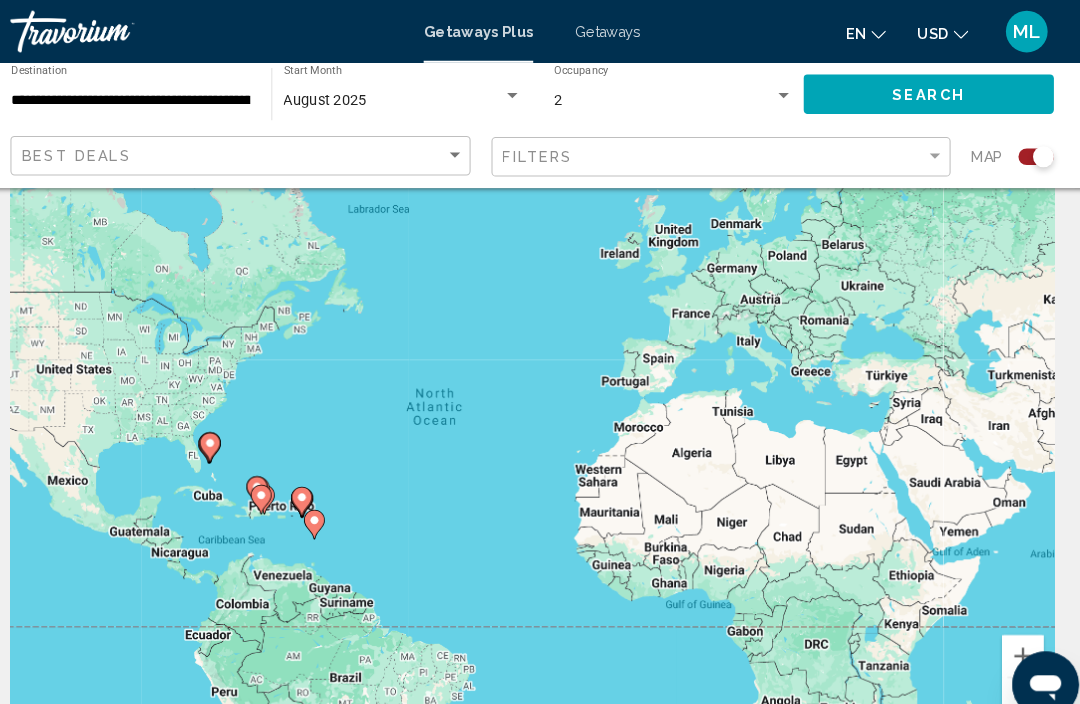 scroll, scrollTop: 85, scrollLeft: 0, axis: vertical 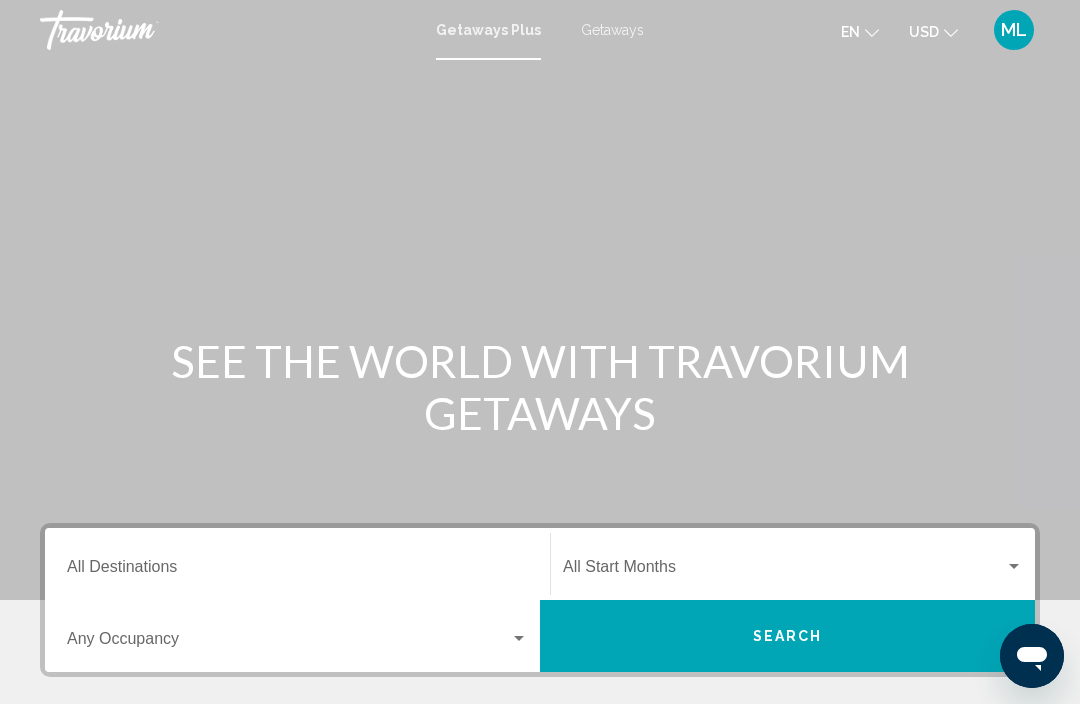 click at bounding box center (540, 300) 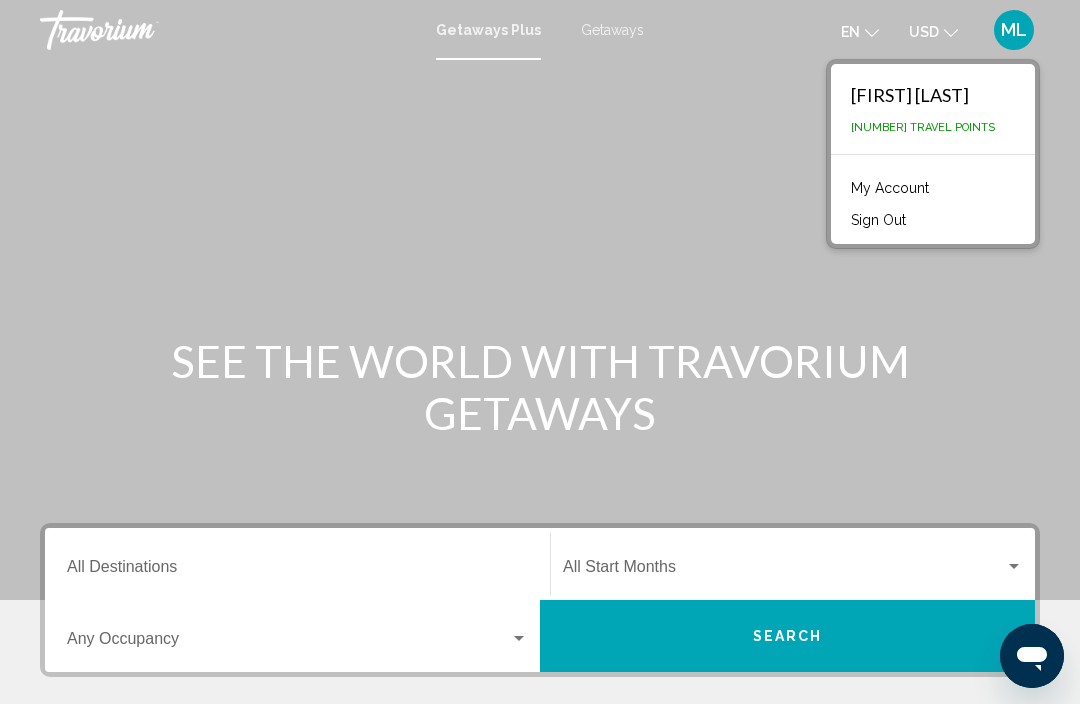 click on "[NUMBER]  Travel Points" at bounding box center [923, 127] 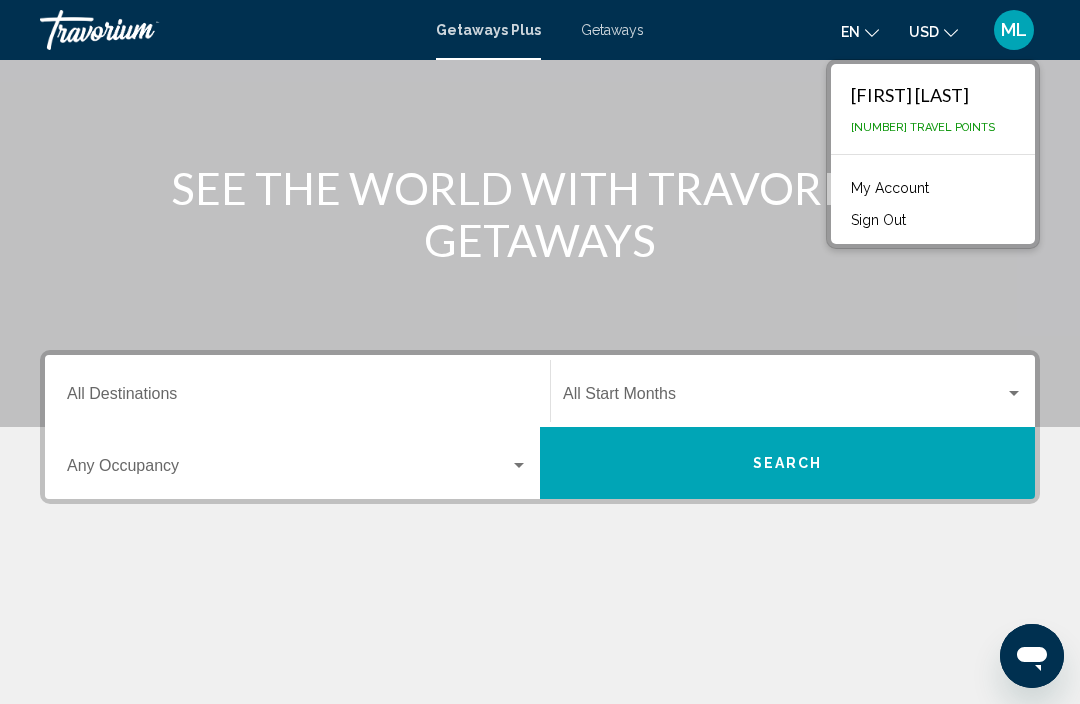 scroll, scrollTop: 172, scrollLeft: 0, axis: vertical 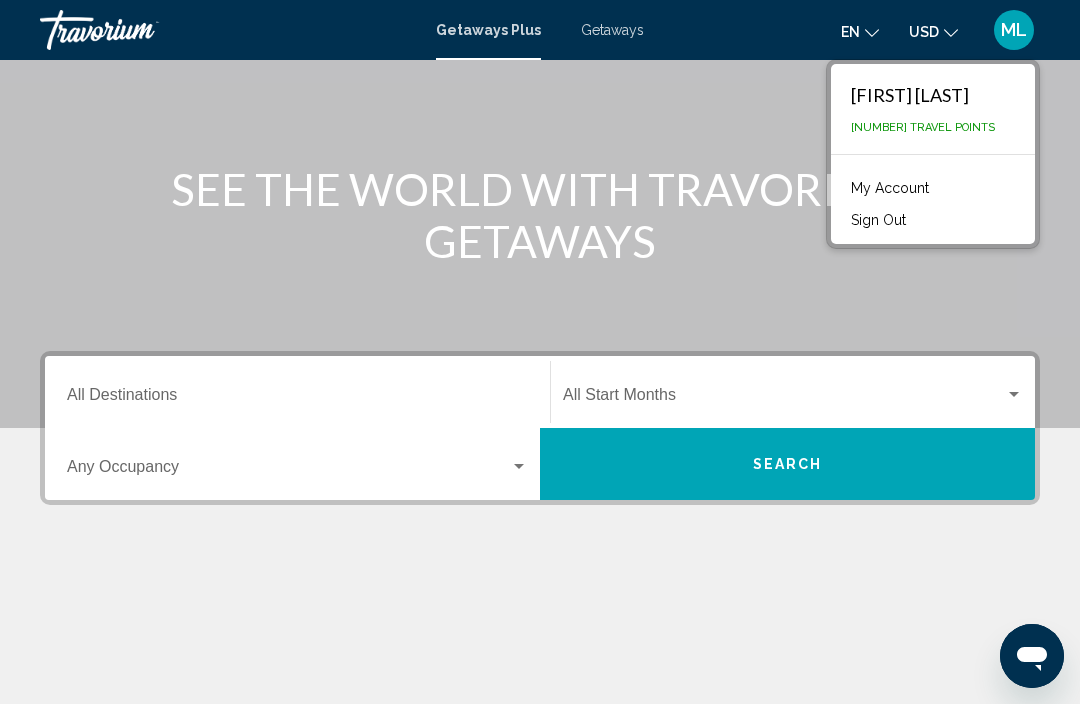 click at bounding box center (519, 467) 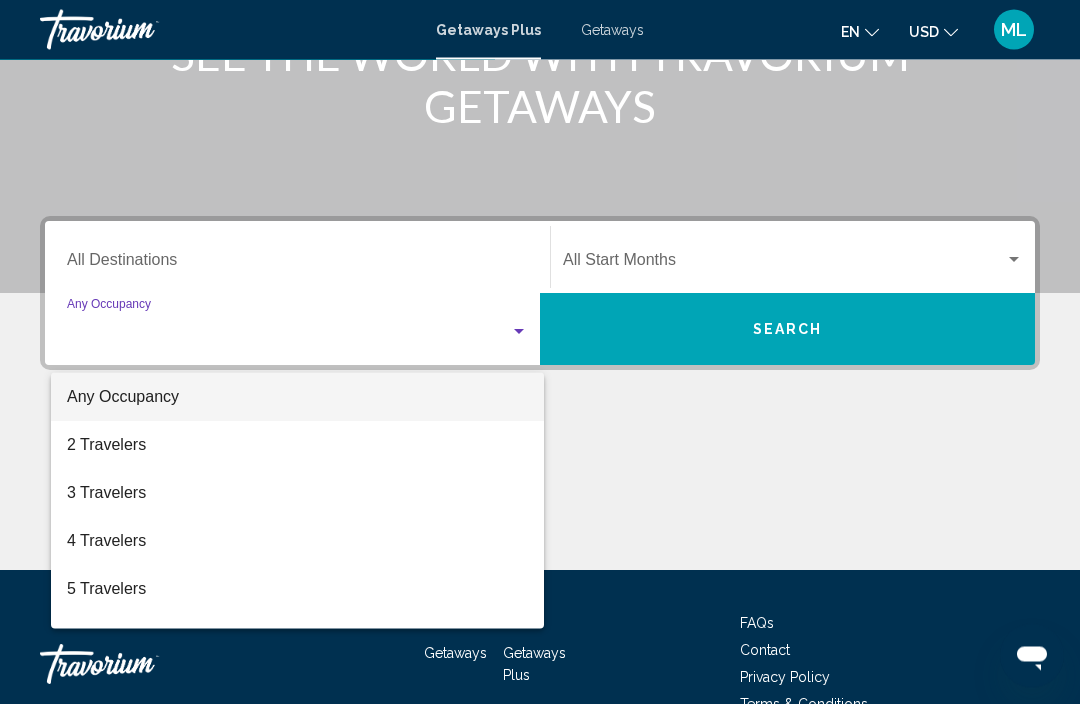 scroll, scrollTop: 352, scrollLeft: 0, axis: vertical 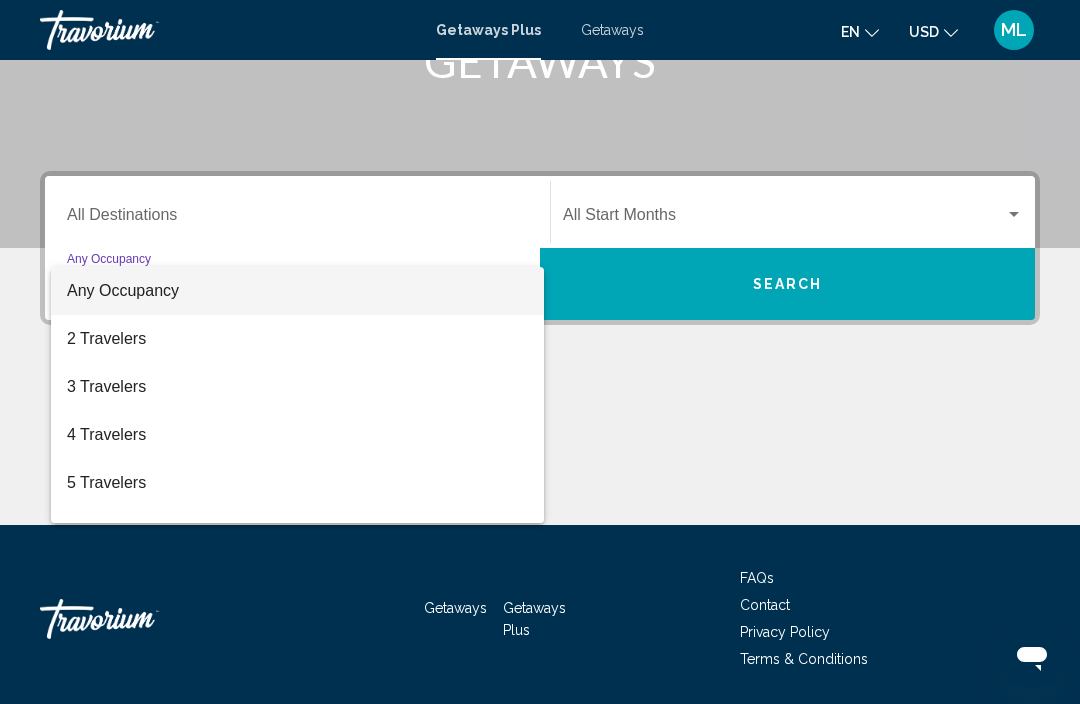 click at bounding box center [540, 352] 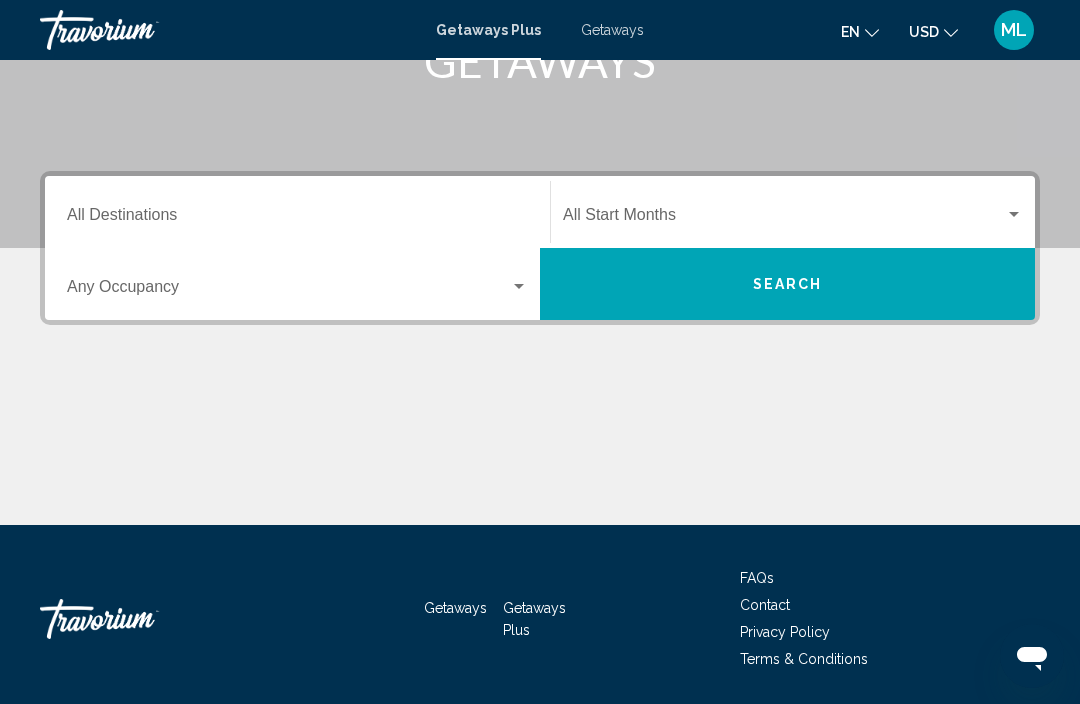 click on "Destination All Destinations" at bounding box center [297, 219] 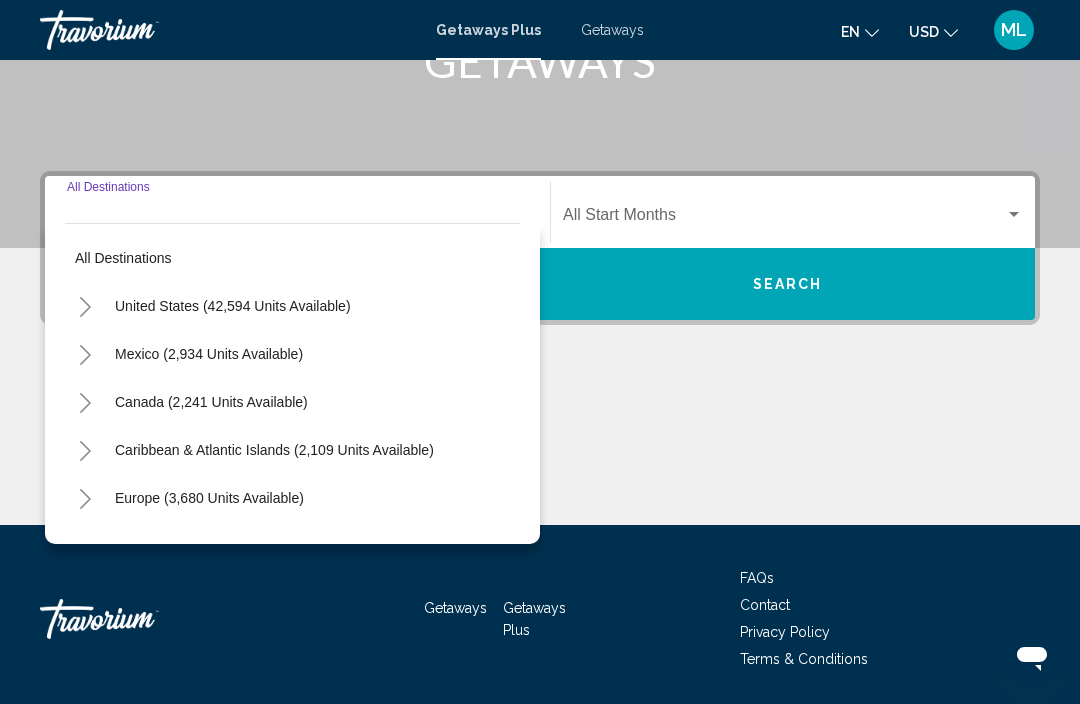 click on "Caribbean & Atlantic Islands (2,109 units available)" at bounding box center [209, 498] 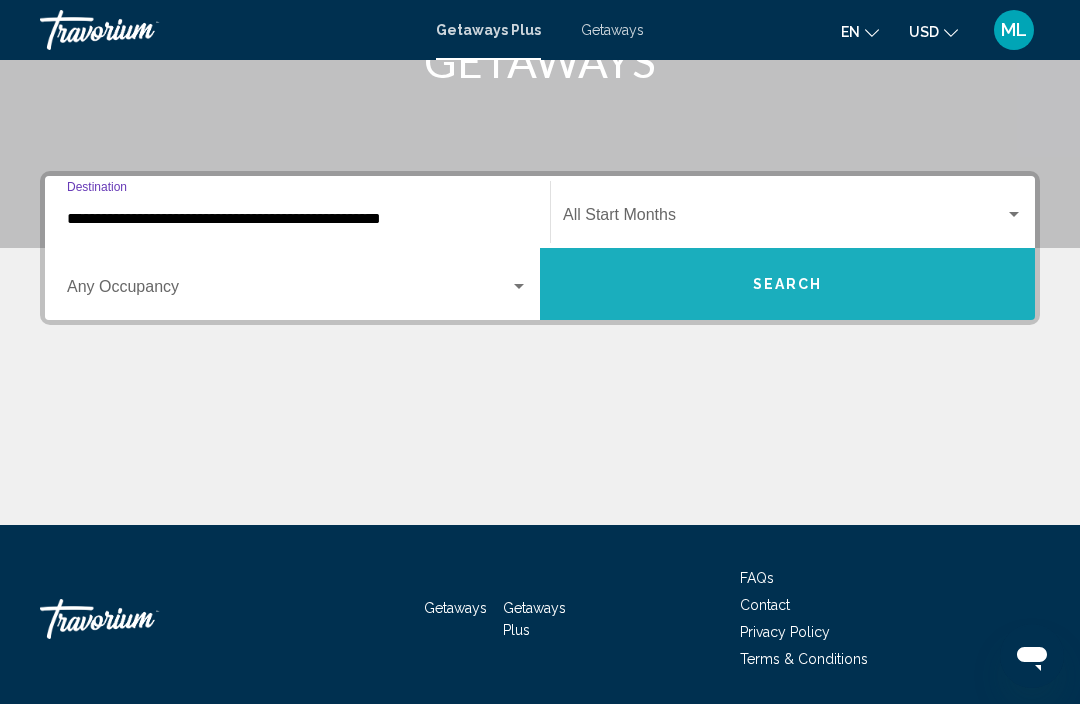 click on "Search" at bounding box center (787, 284) 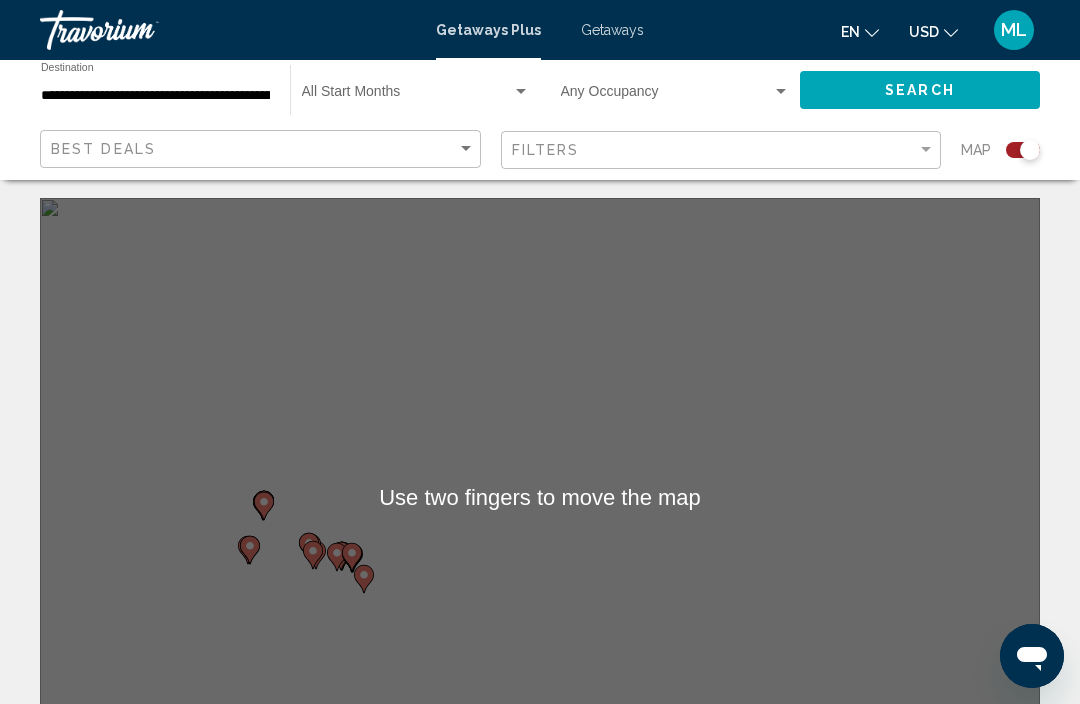 scroll, scrollTop: 0, scrollLeft: 0, axis: both 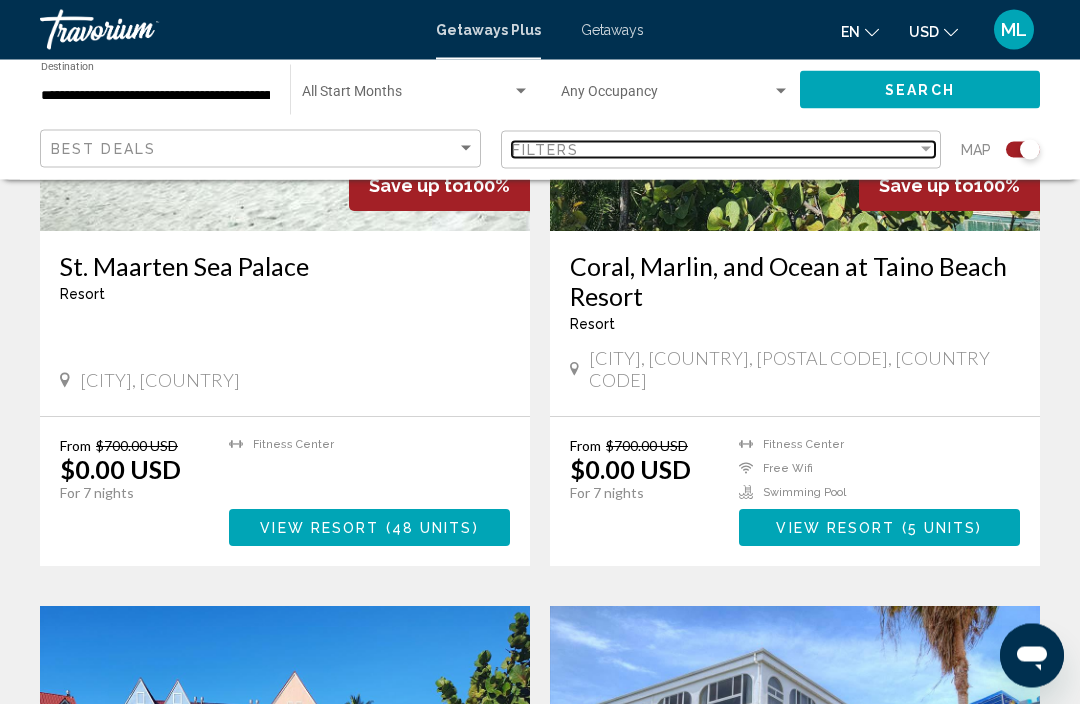 click at bounding box center [926, 150] 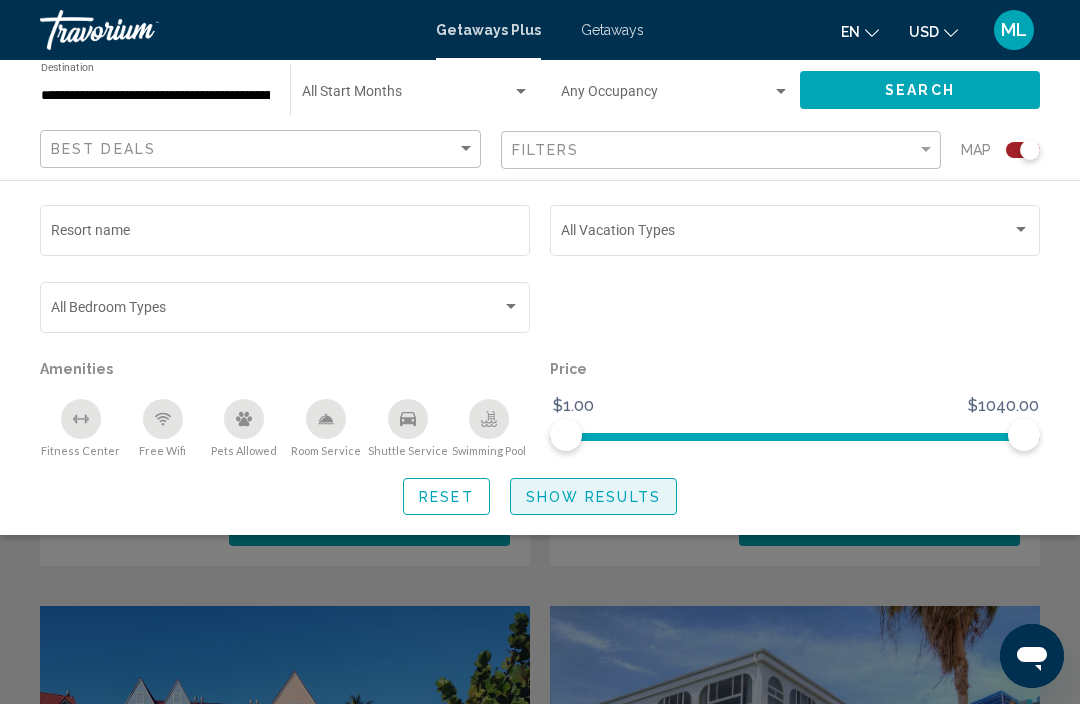 click on "Show Results" 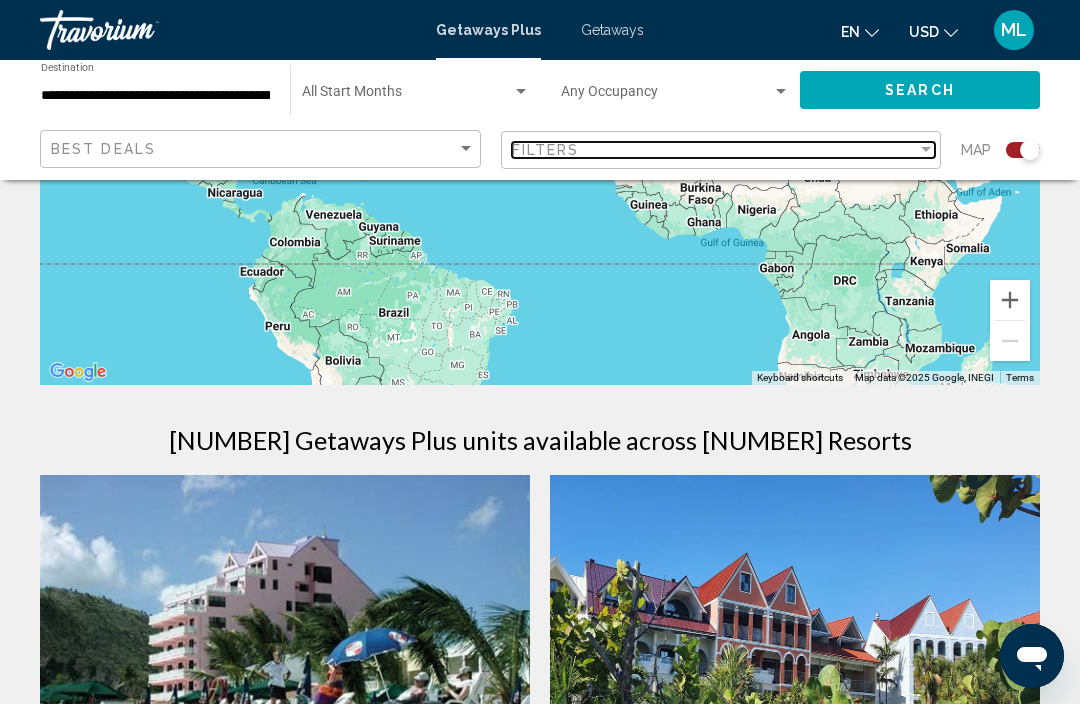 click at bounding box center [926, 150] 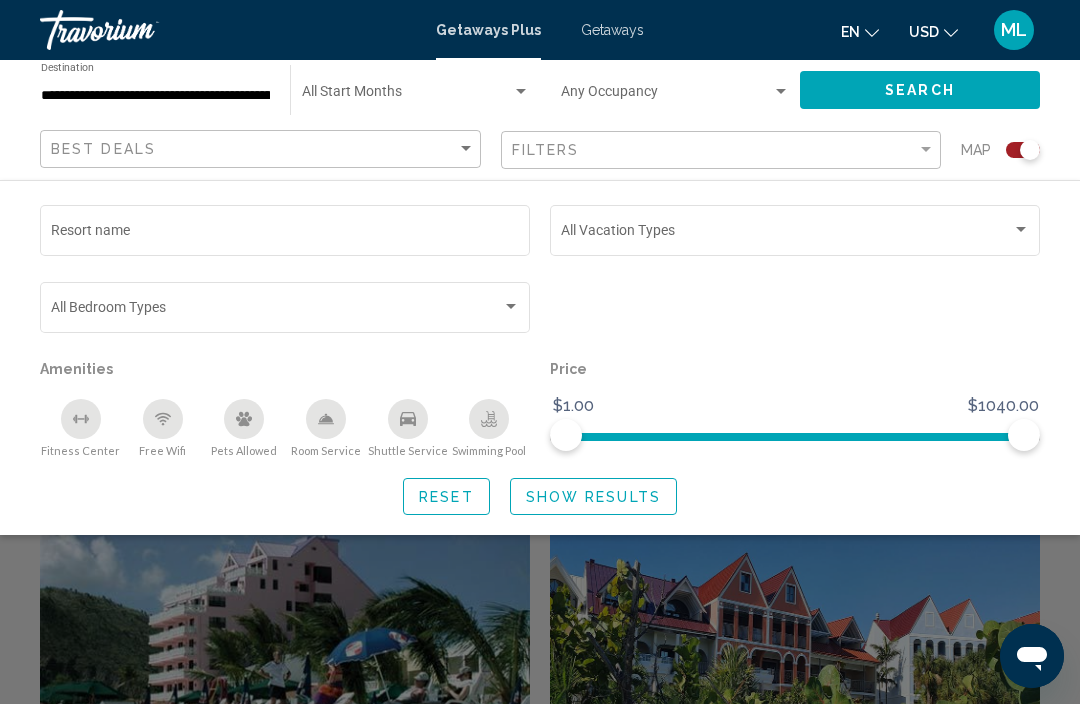 click at bounding box center (1021, 230) 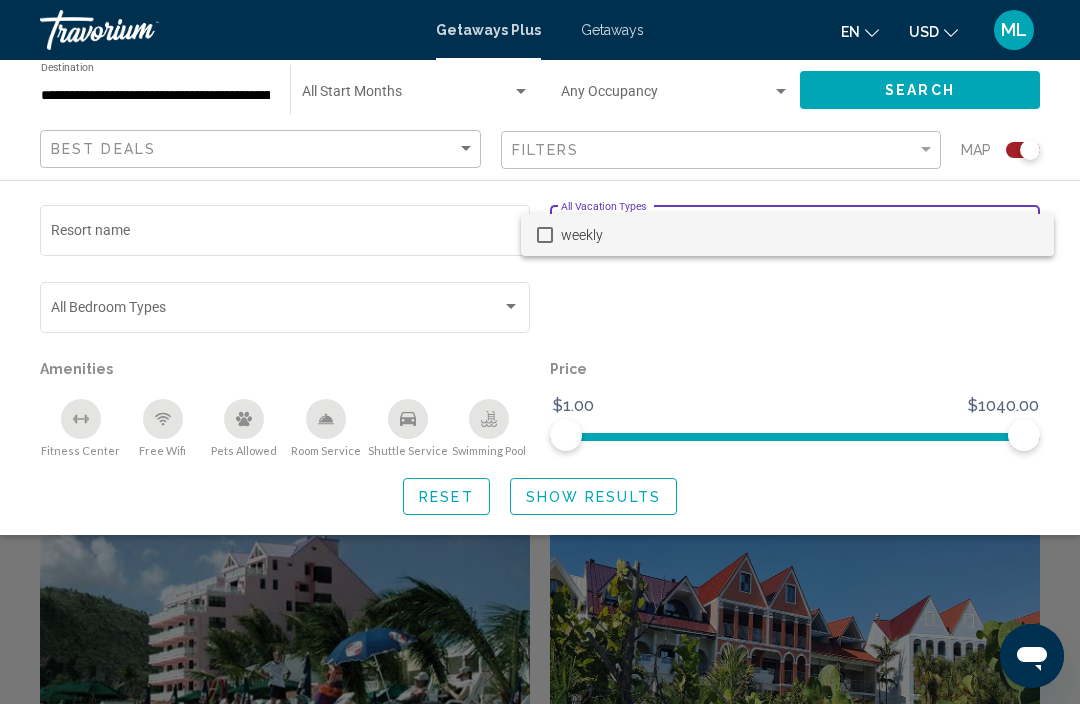 click at bounding box center (540, 352) 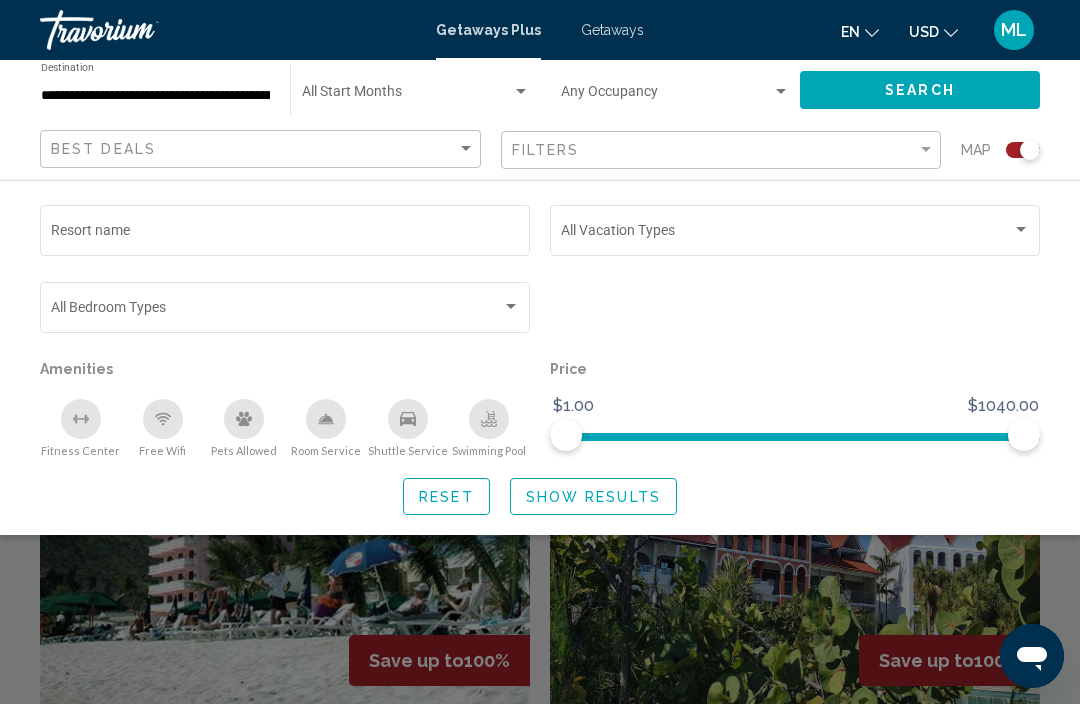 scroll, scrollTop: 502, scrollLeft: 0, axis: vertical 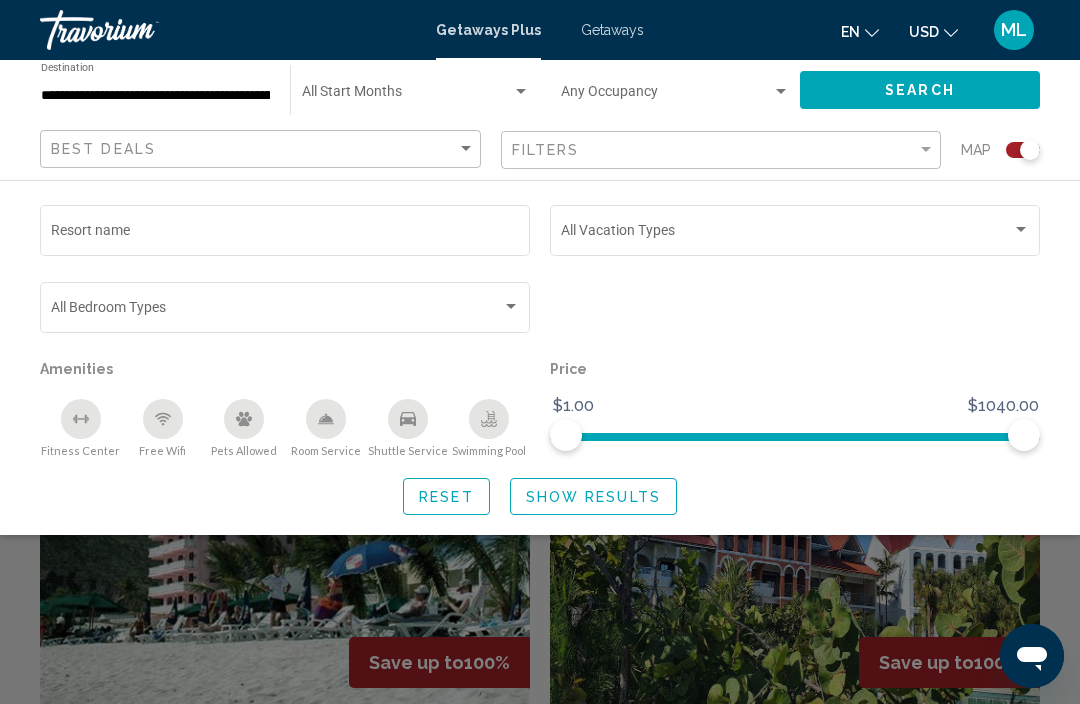 click on "Show Results" 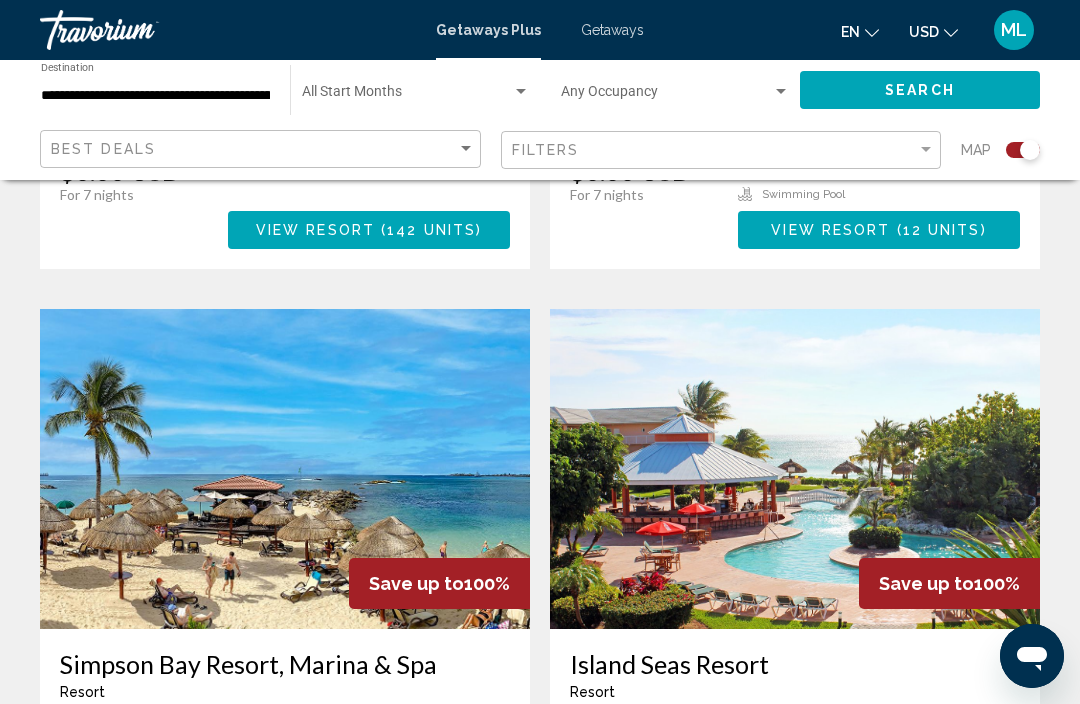 scroll, scrollTop: 3965, scrollLeft: 0, axis: vertical 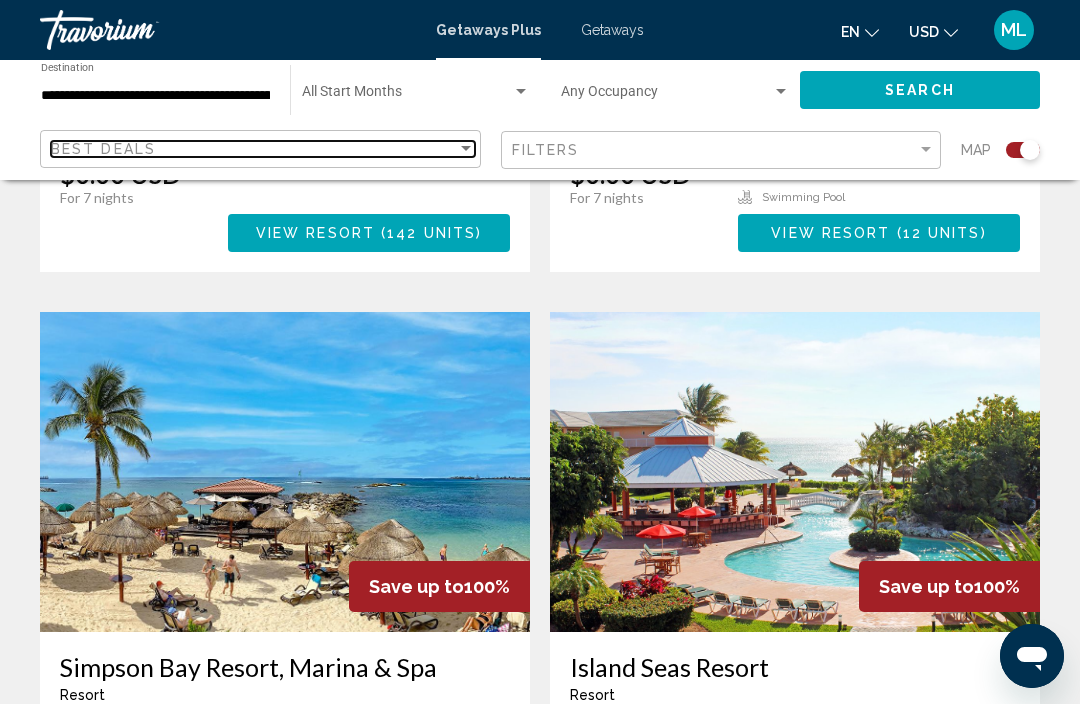 click at bounding box center [466, 149] 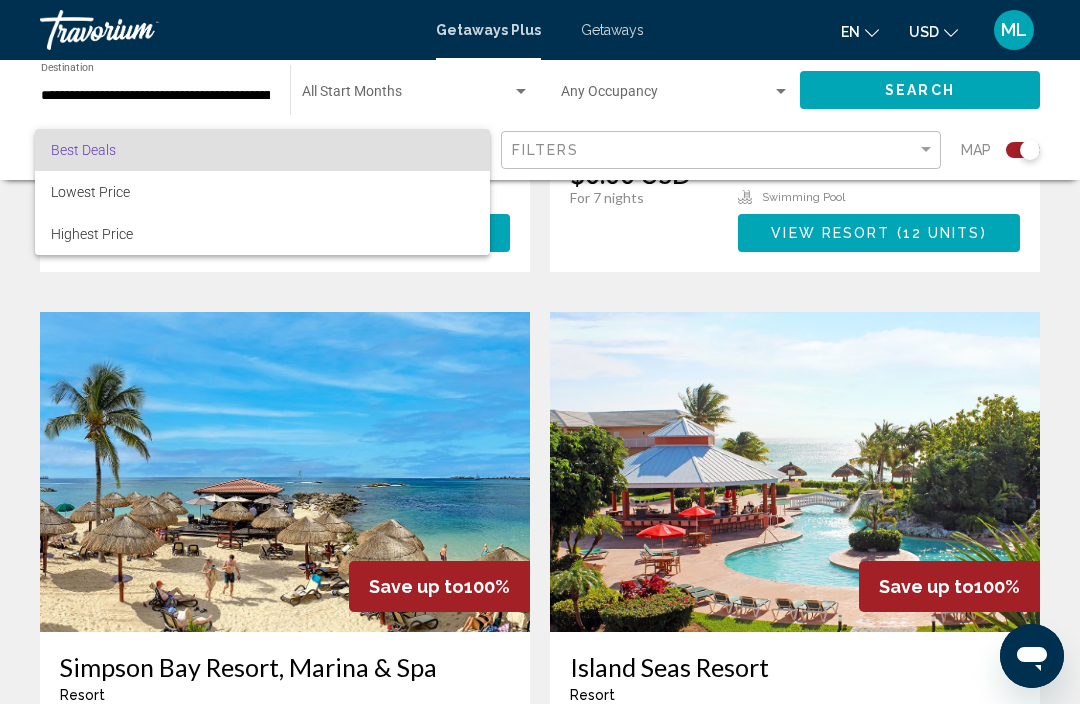 click at bounding box center [540, 352] 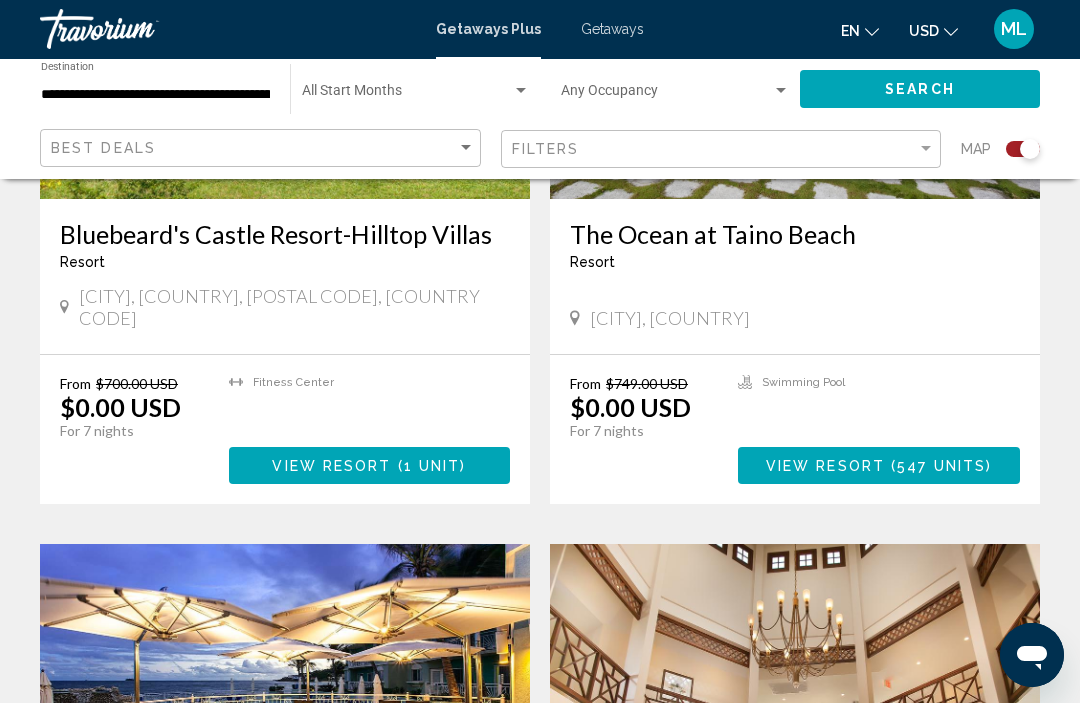 scroll, scrollTop: 3067, scrollLeft: 0, axis: vertical 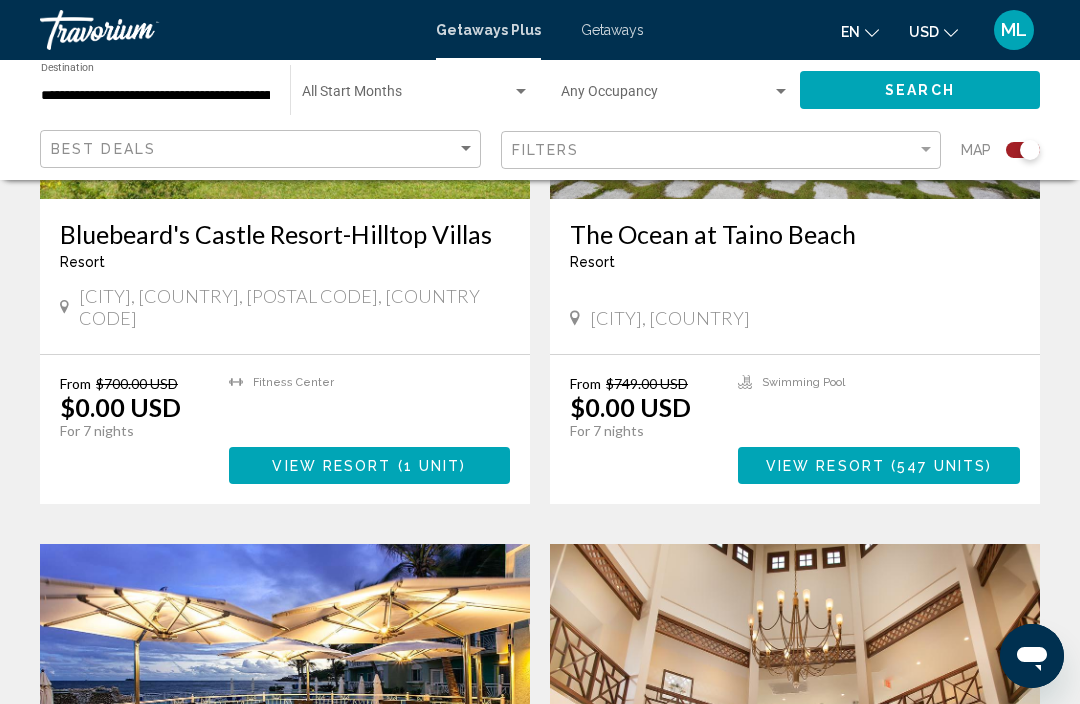 click on "**********" at bounding box center [155, 96] 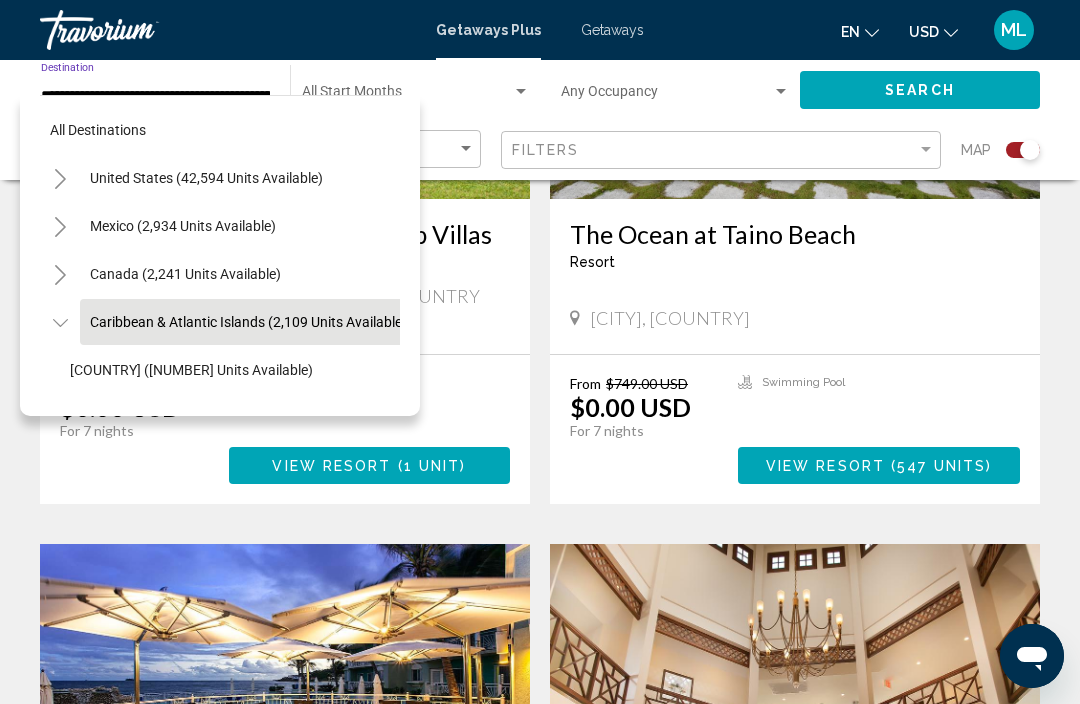 scroll, scrollTop: 71, scrollLeft: 18, axis: both 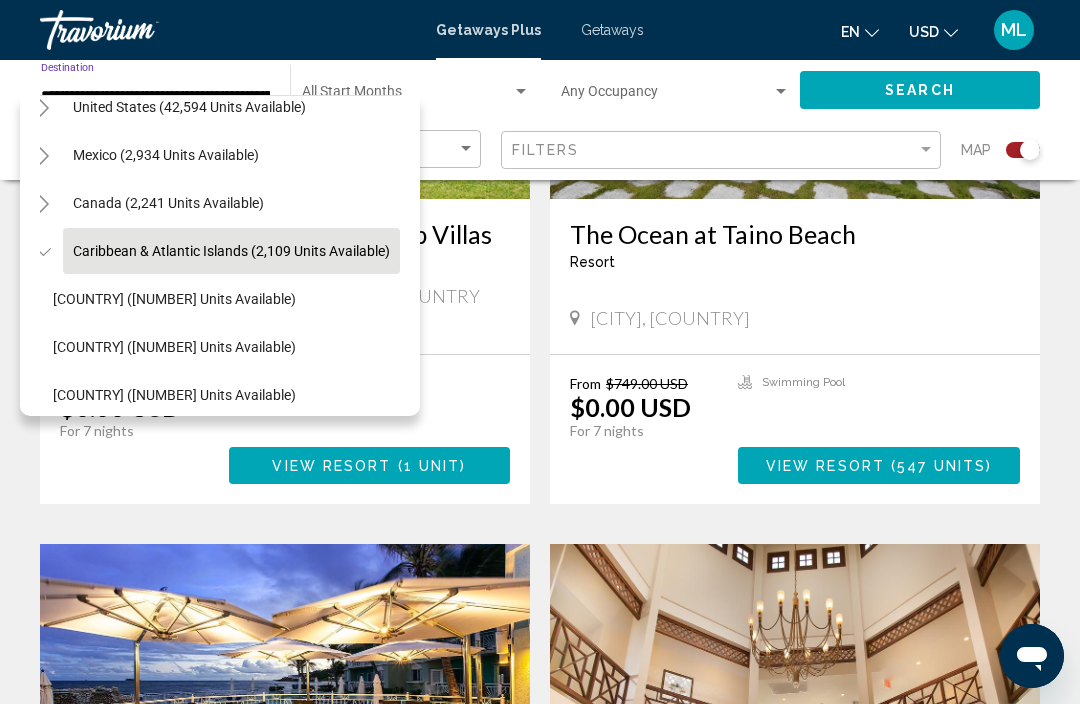 click on "[COUNTRY] ([NUMBER] units available)" 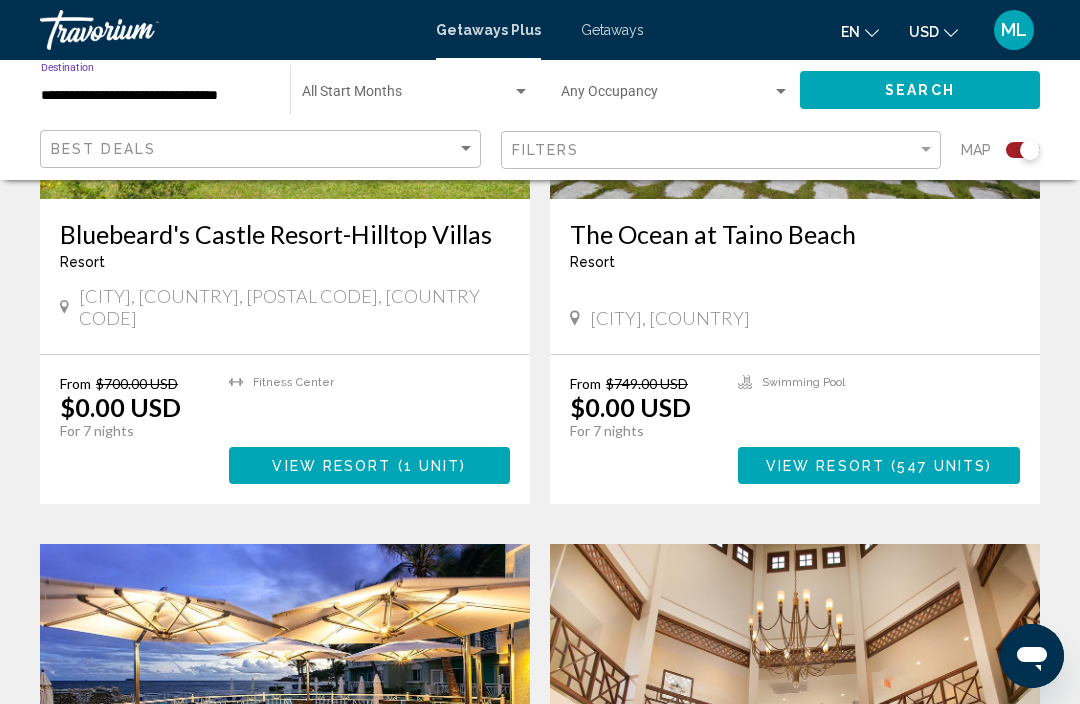 click on "Search" 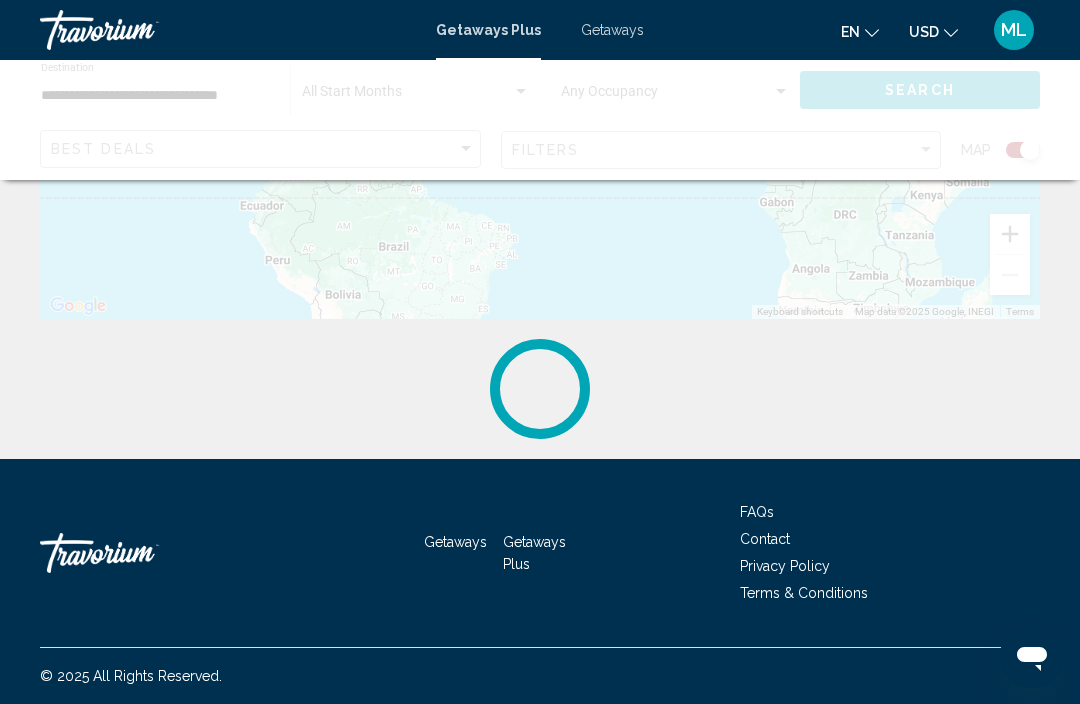 scroll, scrollTop: 0, scrollLeft: 0, axis: both 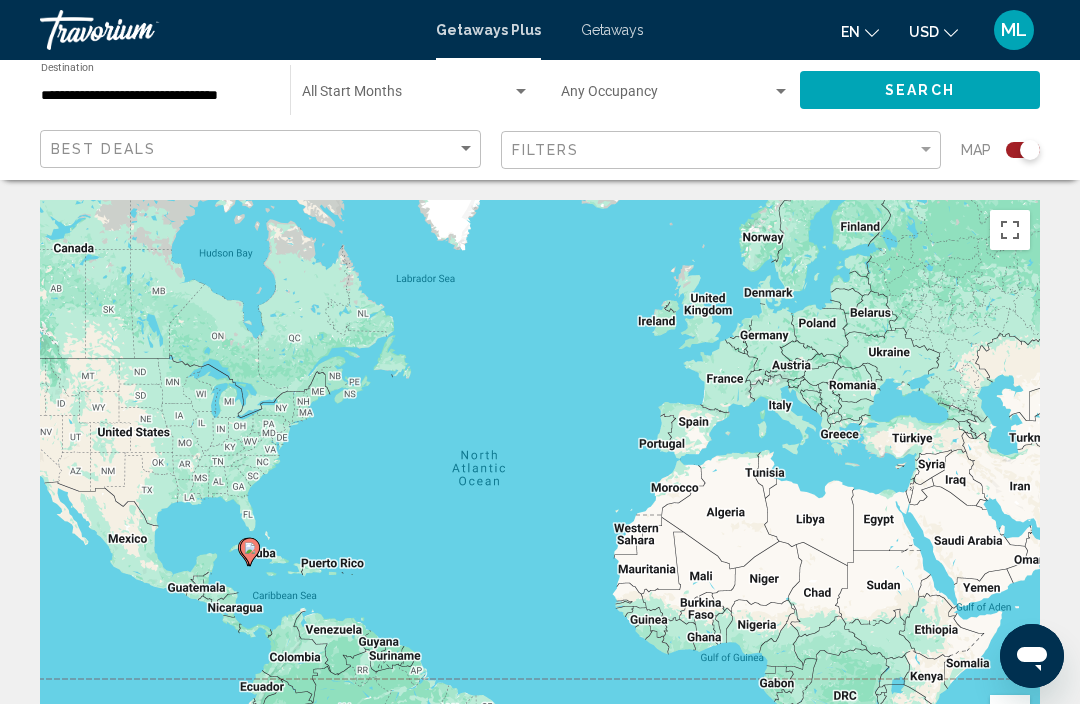 click on "**********" at bounding box center [155, 96] 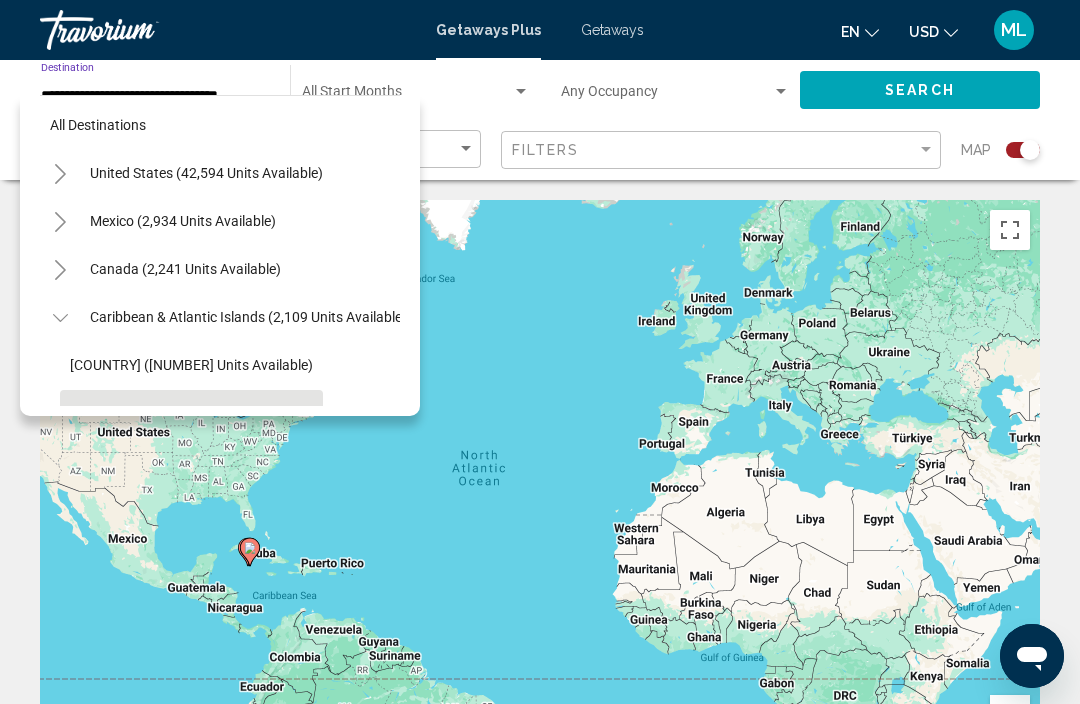scroll, scrollTop: 5, scrollLeft: 0, axis: vertical 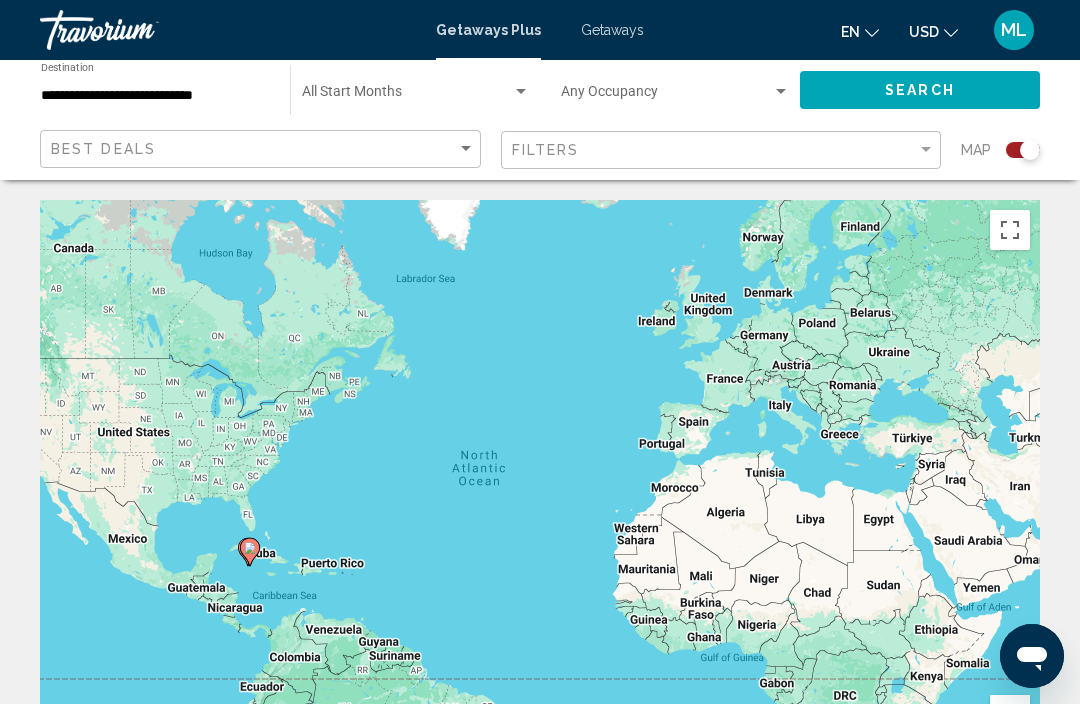 click on "**********" at bounding box center (155, 96) 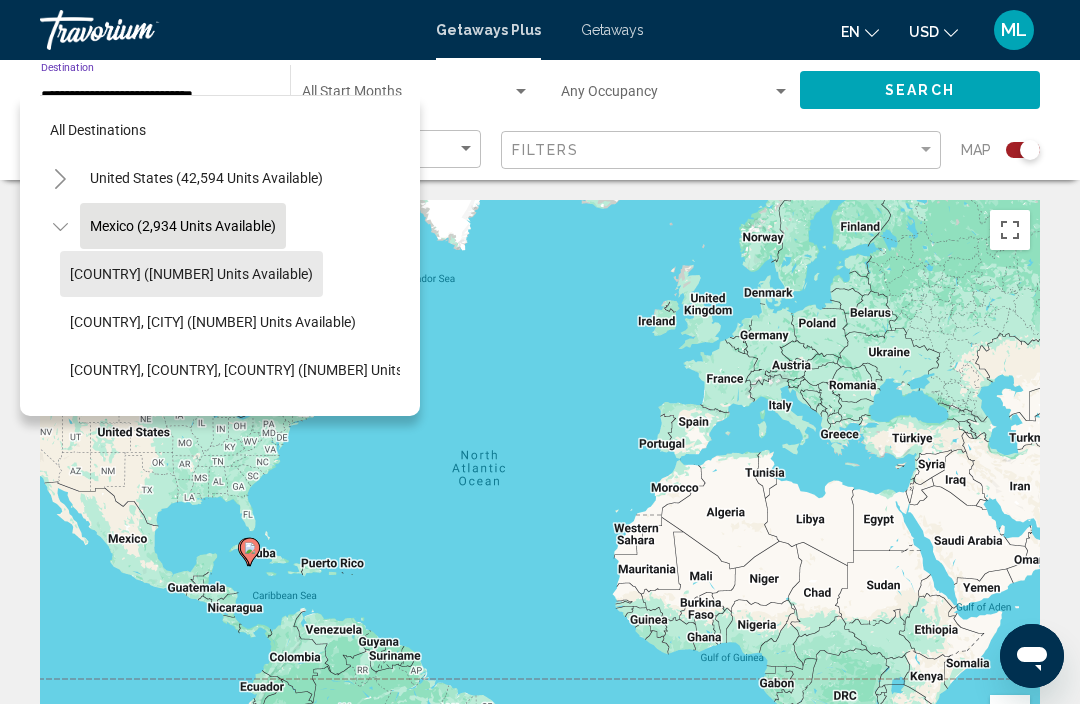 click on "[COUNTRY] ([NUMBER] units available)" 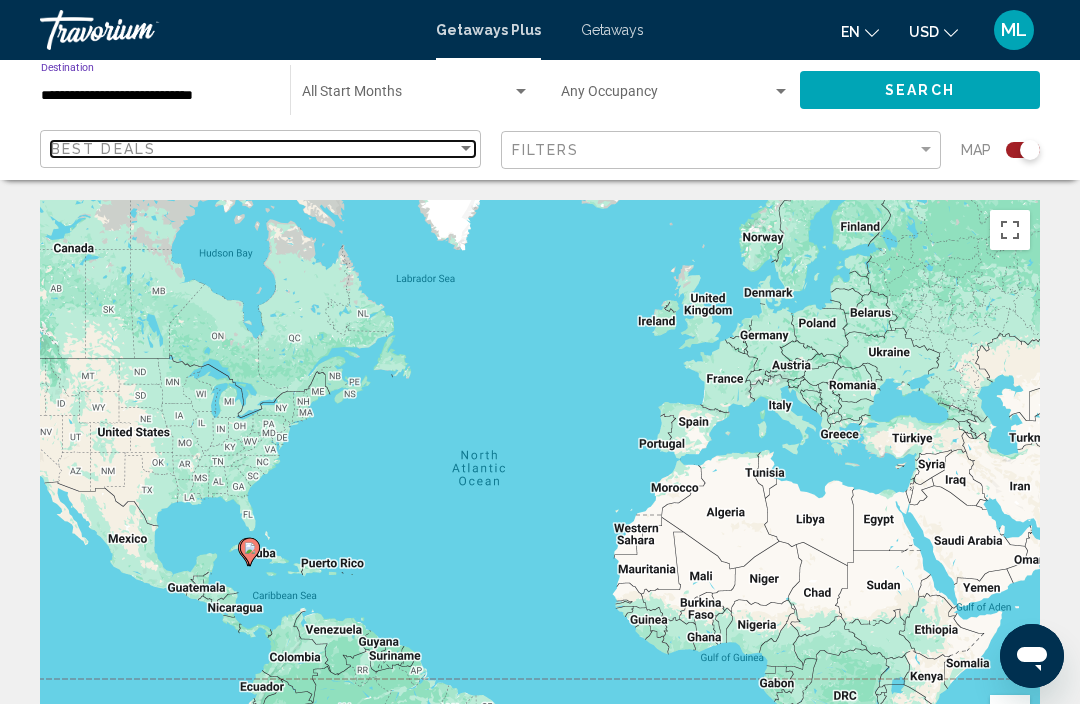 click on "Best Deals" at bounding box center (254, 149) 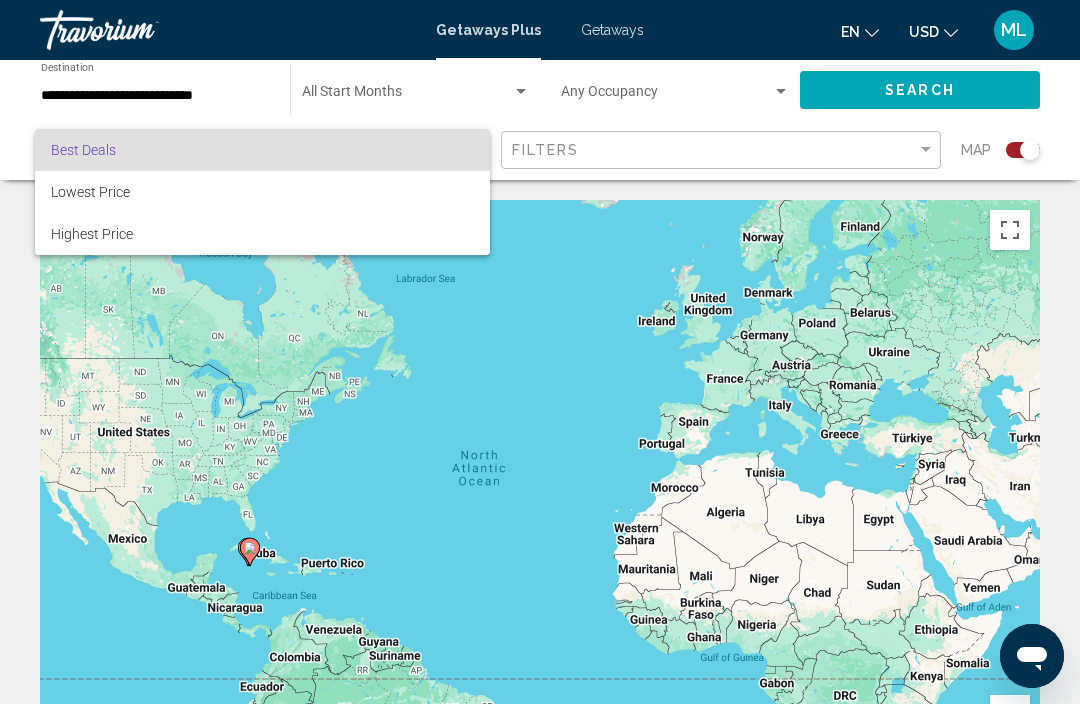 click at bounding box center (540, 352) 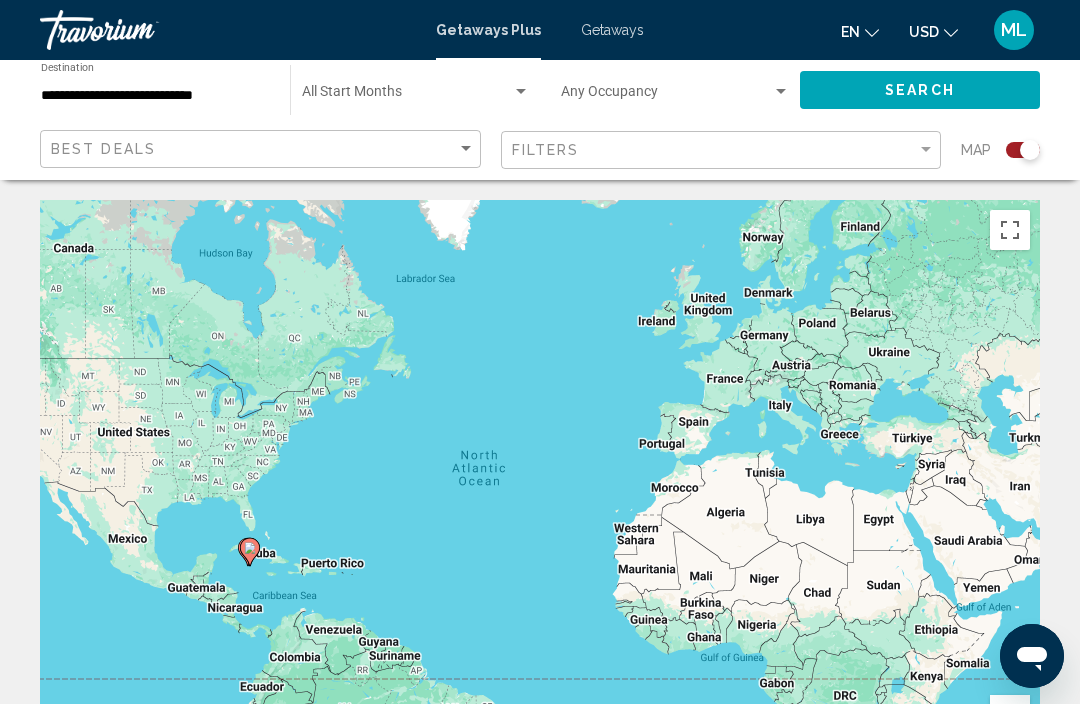 click on "**********" at bounding box center [155, 96] 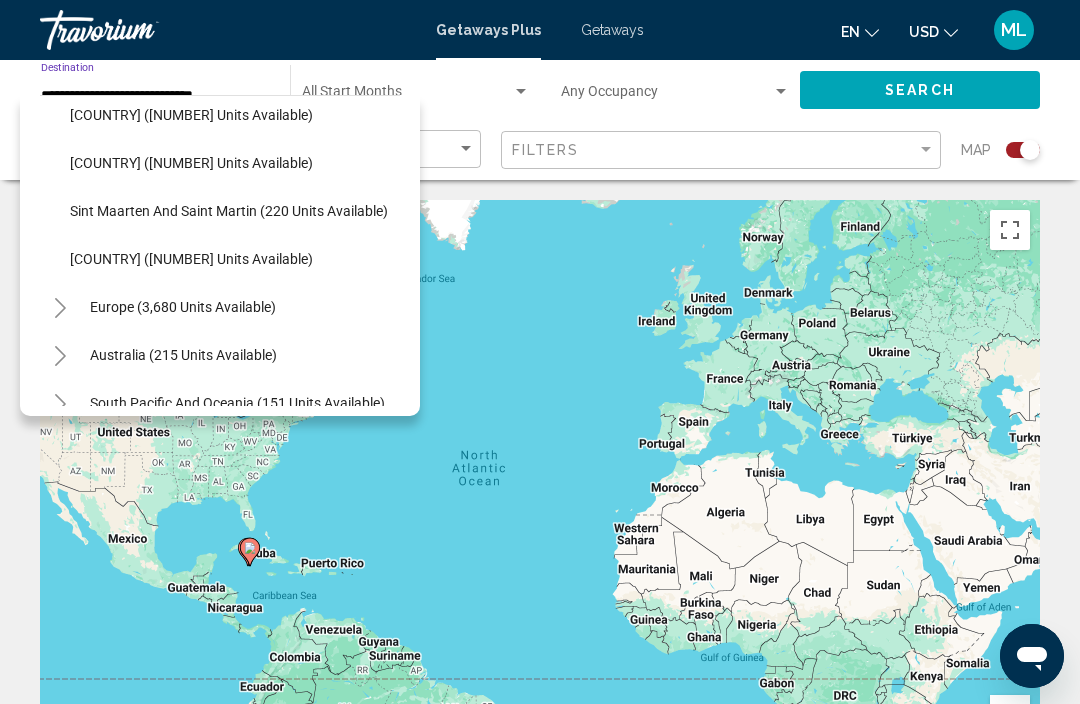 scroll, scrollTop: 880, scrollLeft: 0, axis: vertical 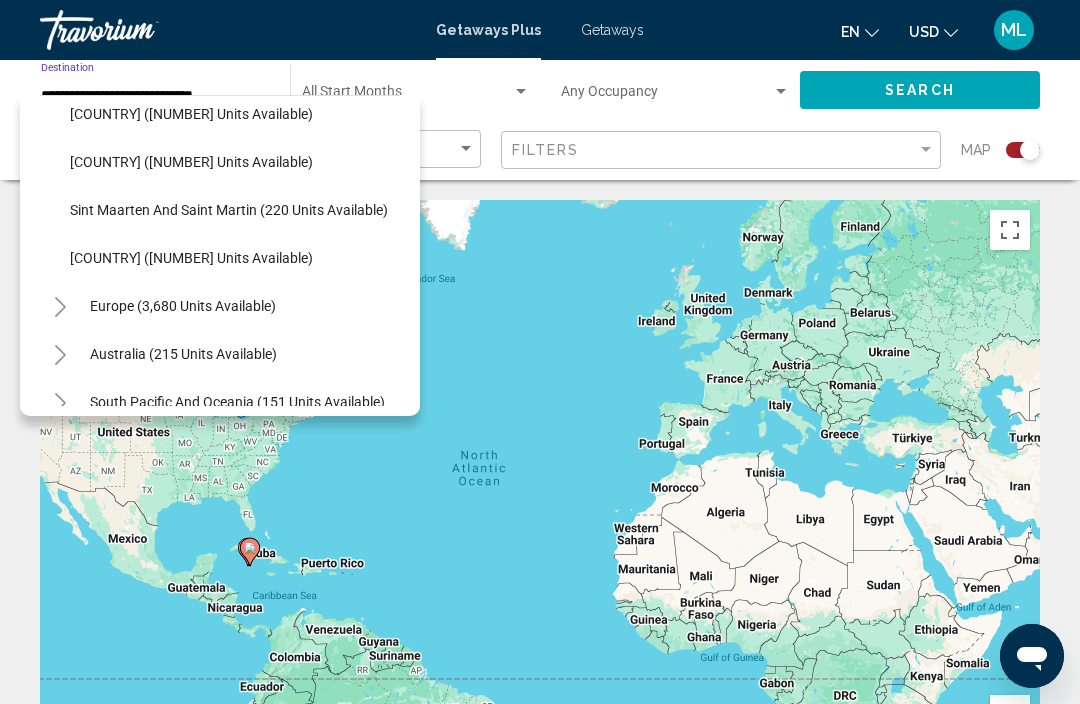 click on "[COUNTRY] ([NUMBER] units available)" 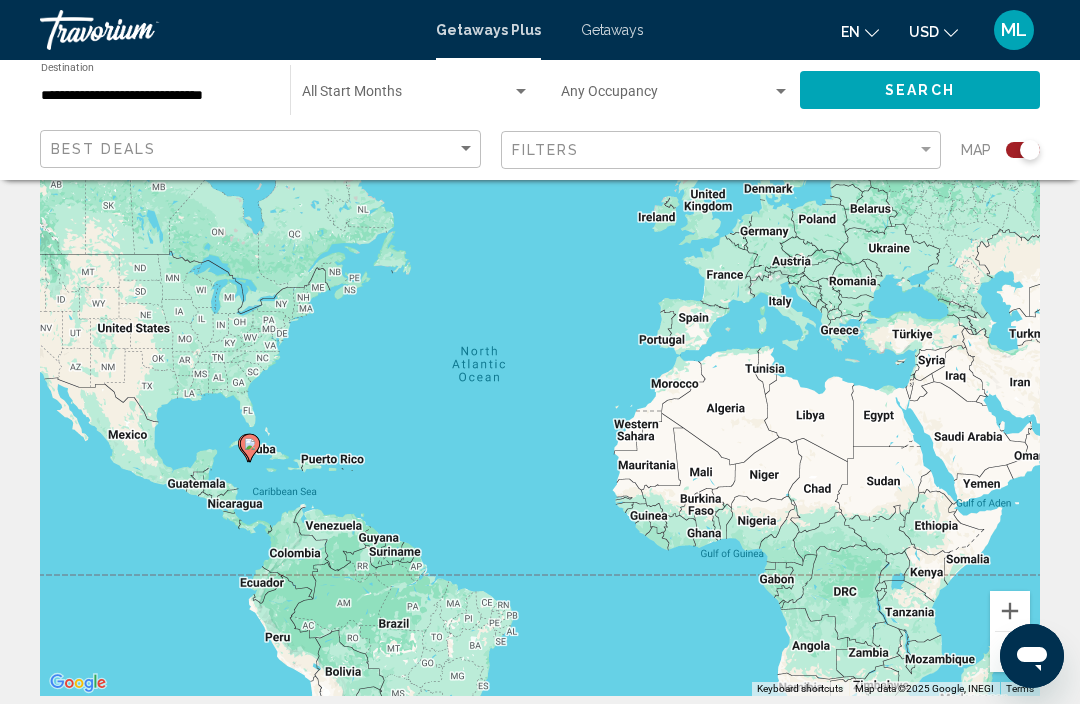 scroll, scrollTop: 0, scrollLeft: 0, axis: both 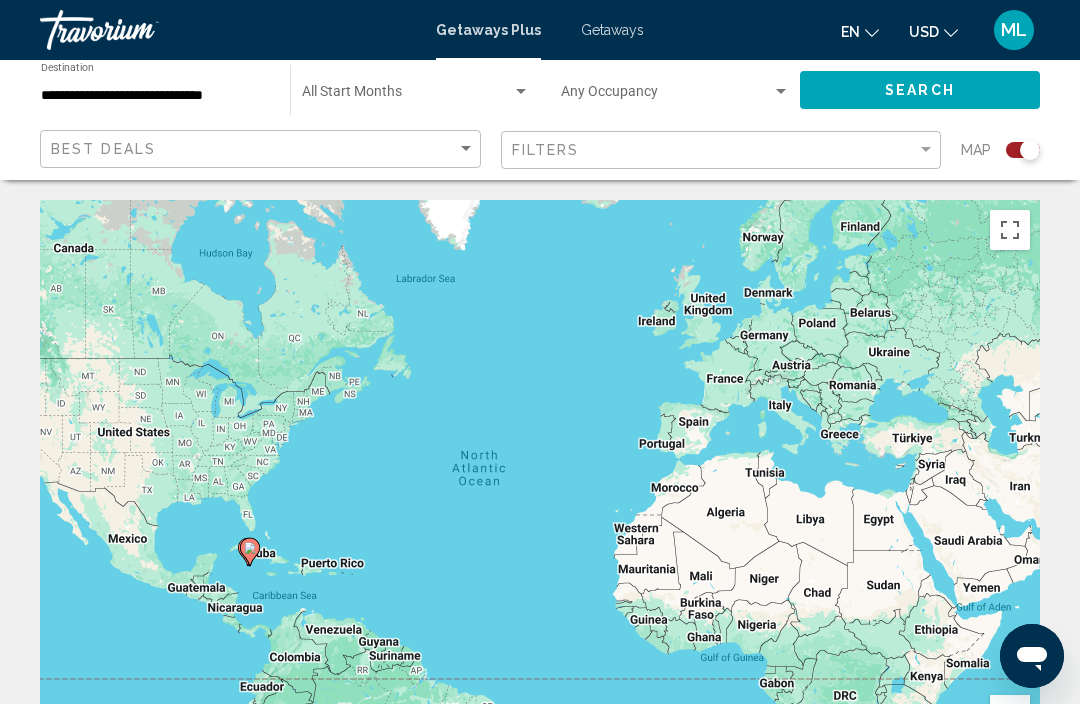 click on "**********" at bounding box center [155, 96] 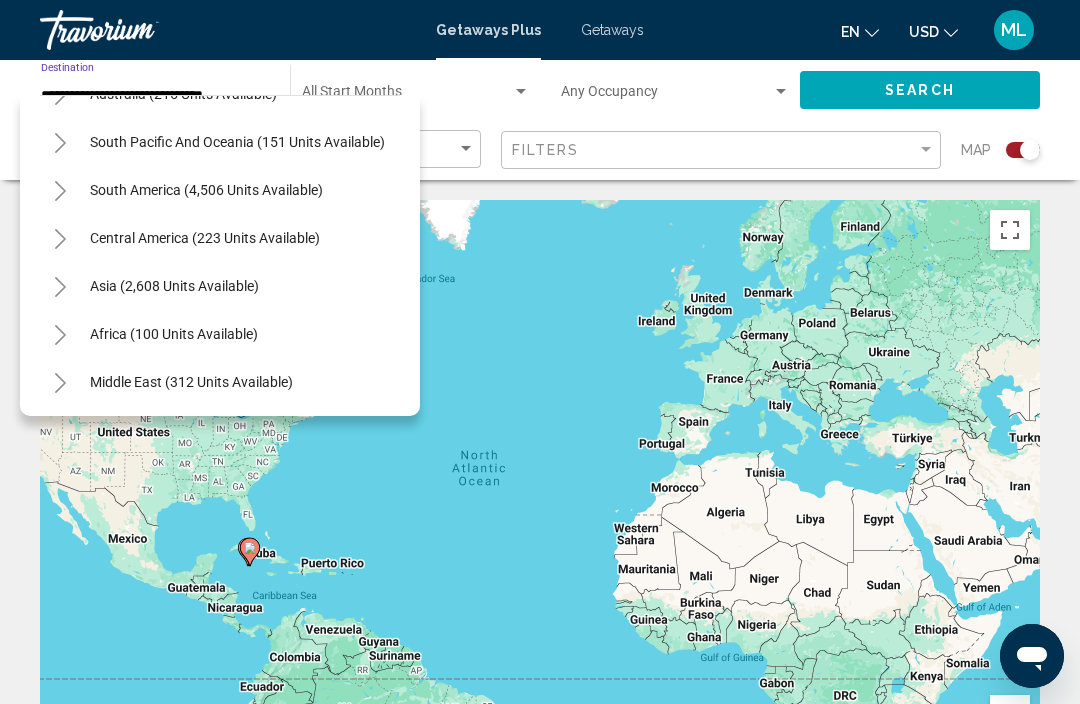 scroll, scrollTop: 1140, scrollLeft: 0, axis: vertical 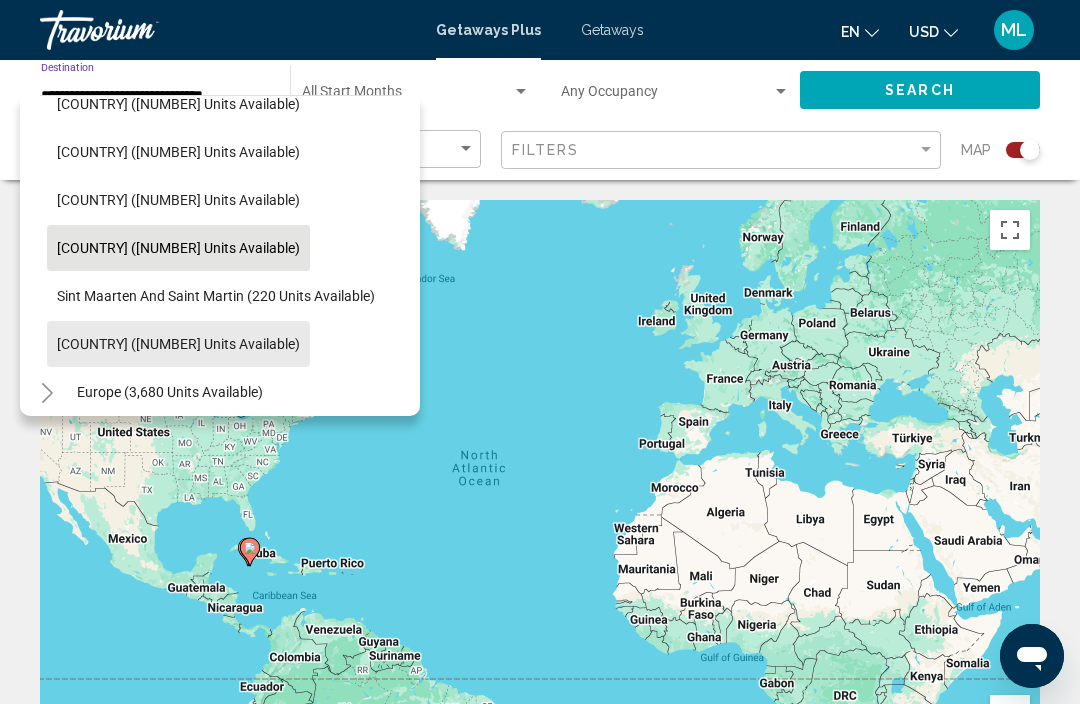 click on "[COUNTRY] ([NUMBER] units available)" 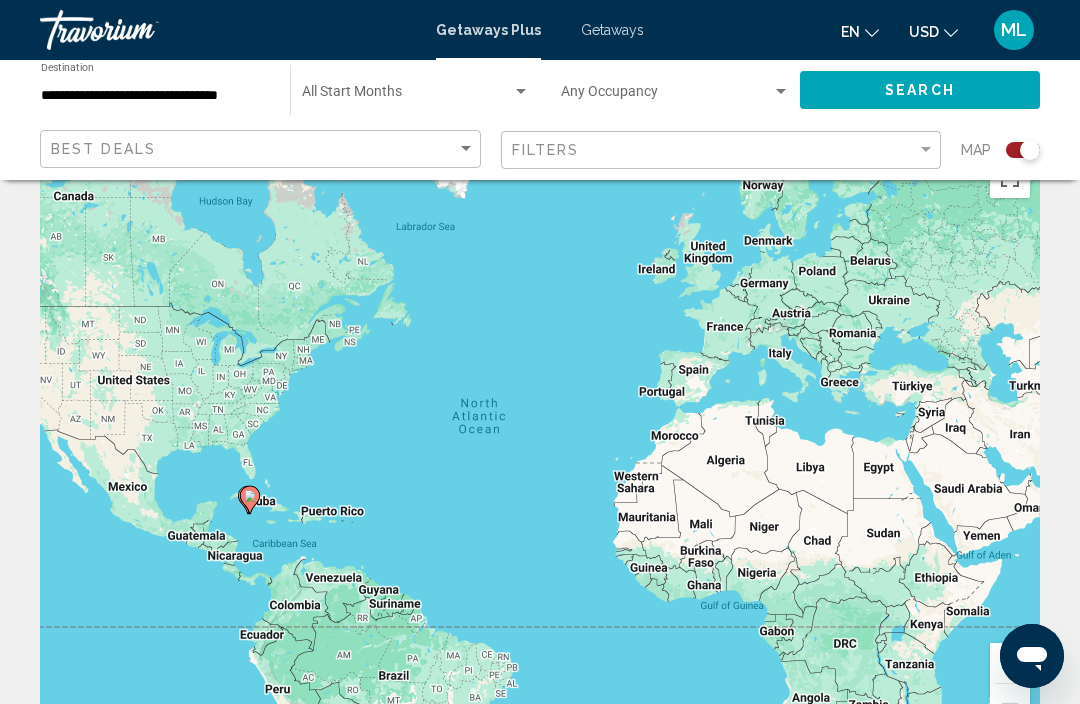 scroll, scrollTop: 0, scrollLeft: 0, axis: both 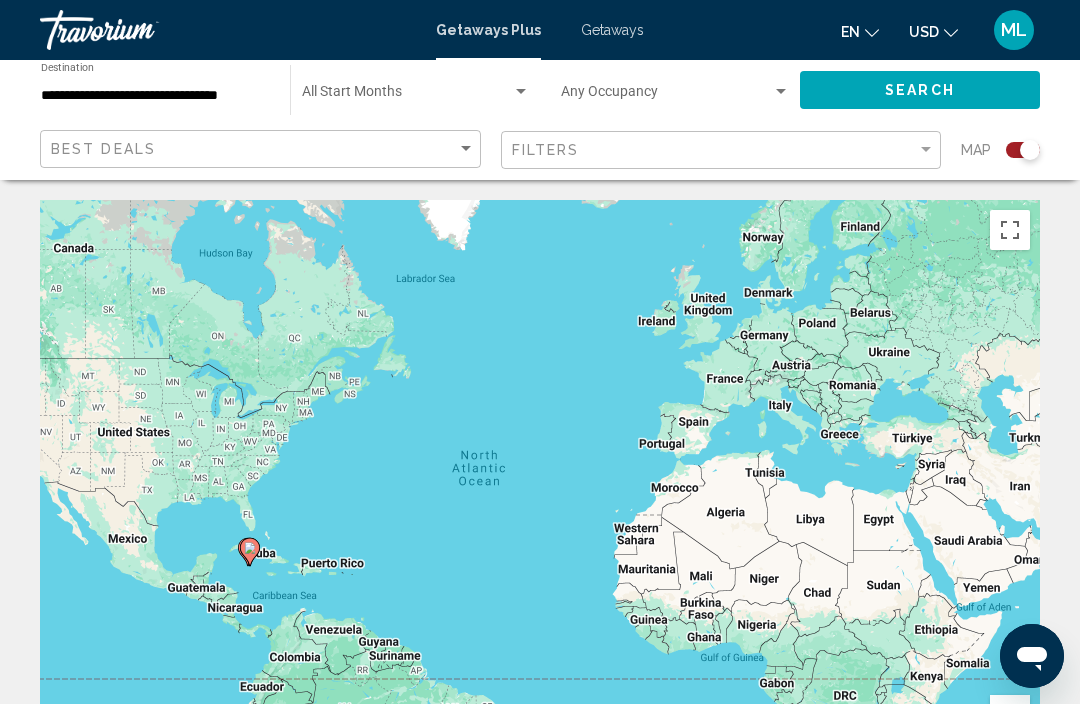 click on "Search" 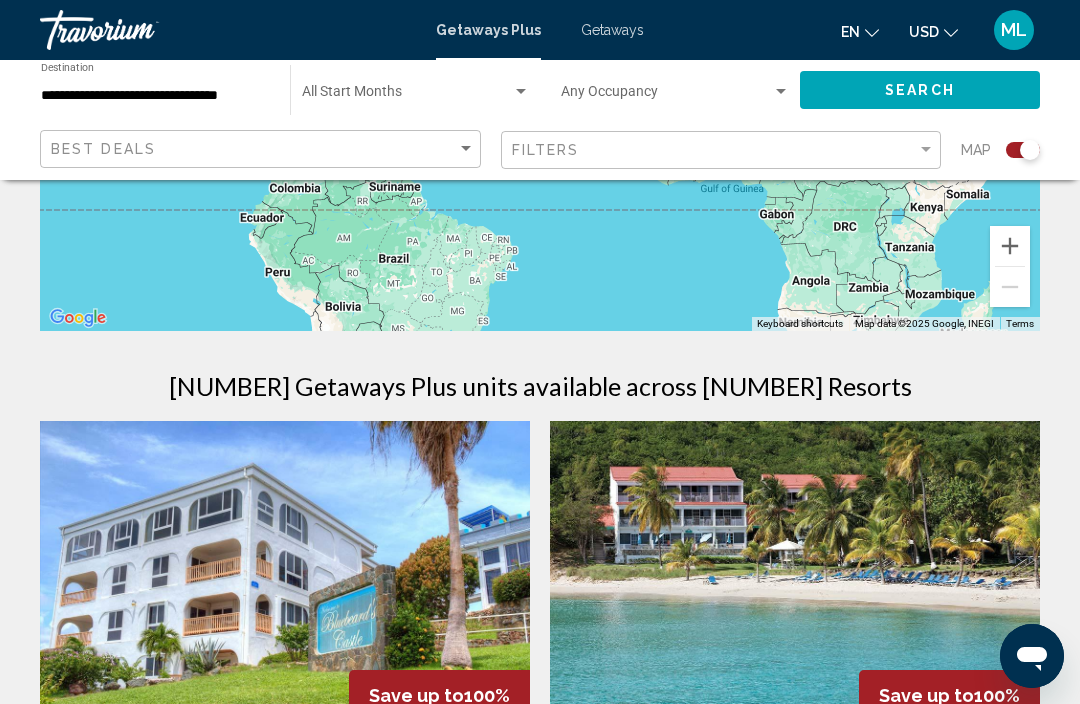 scroll, scrollTop: 0, scrollLeft: 0, axis: both 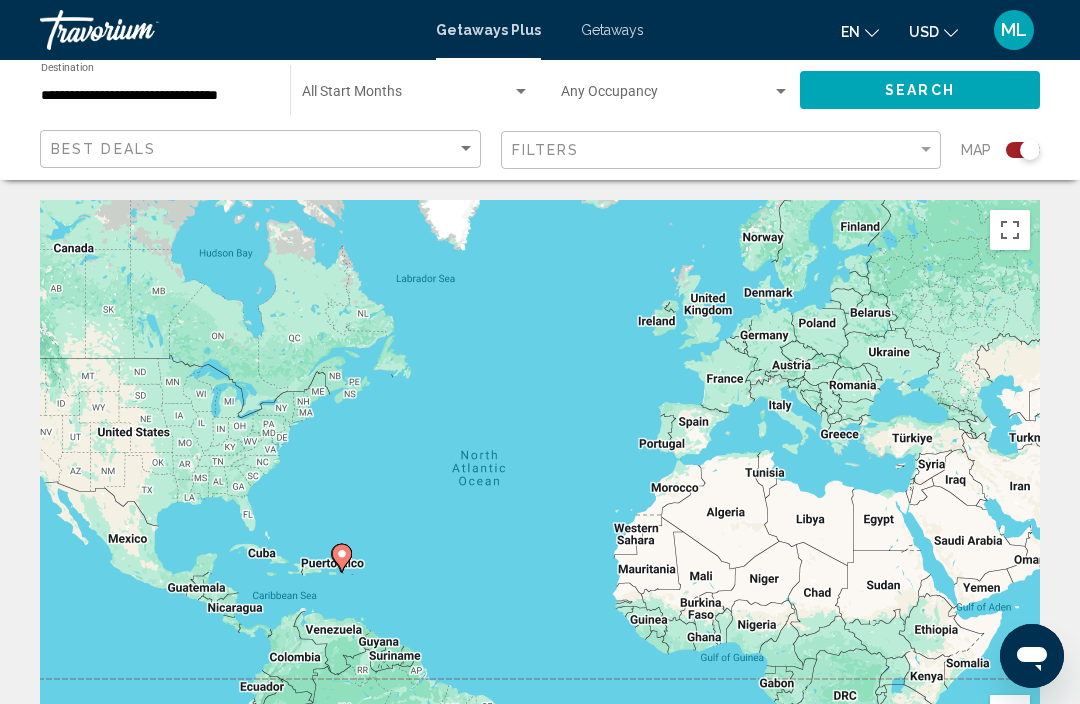 click on "**********" at bounding box center (155, 96) 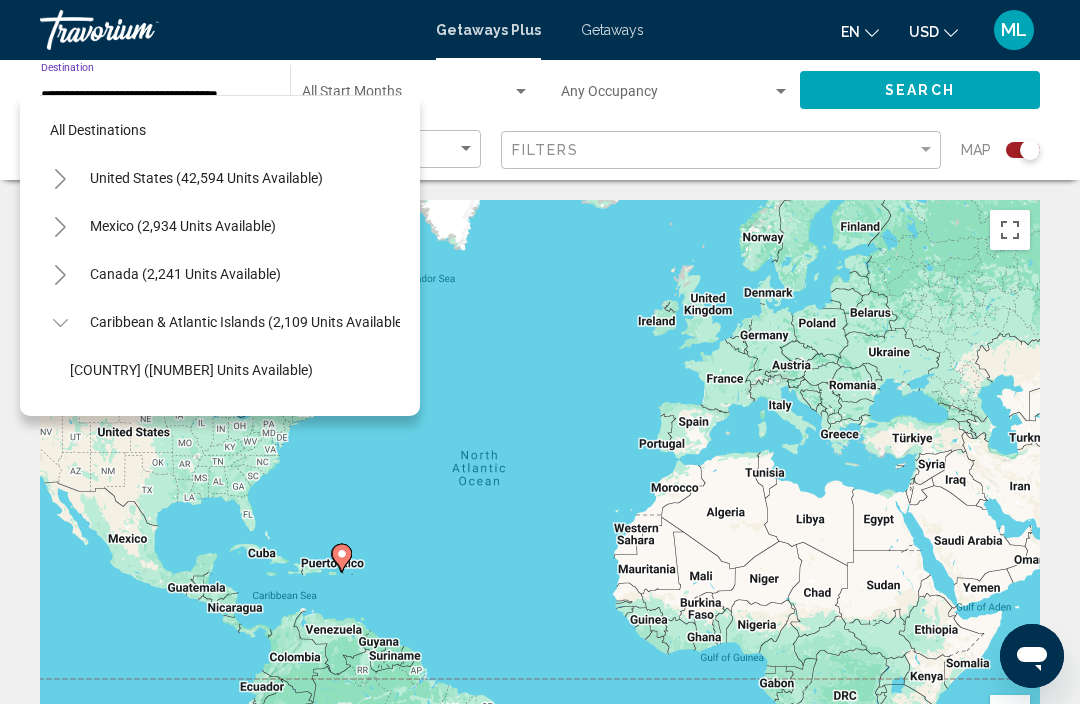 scroll, scrollTop: 0, scrollLeft: 0, axis: both 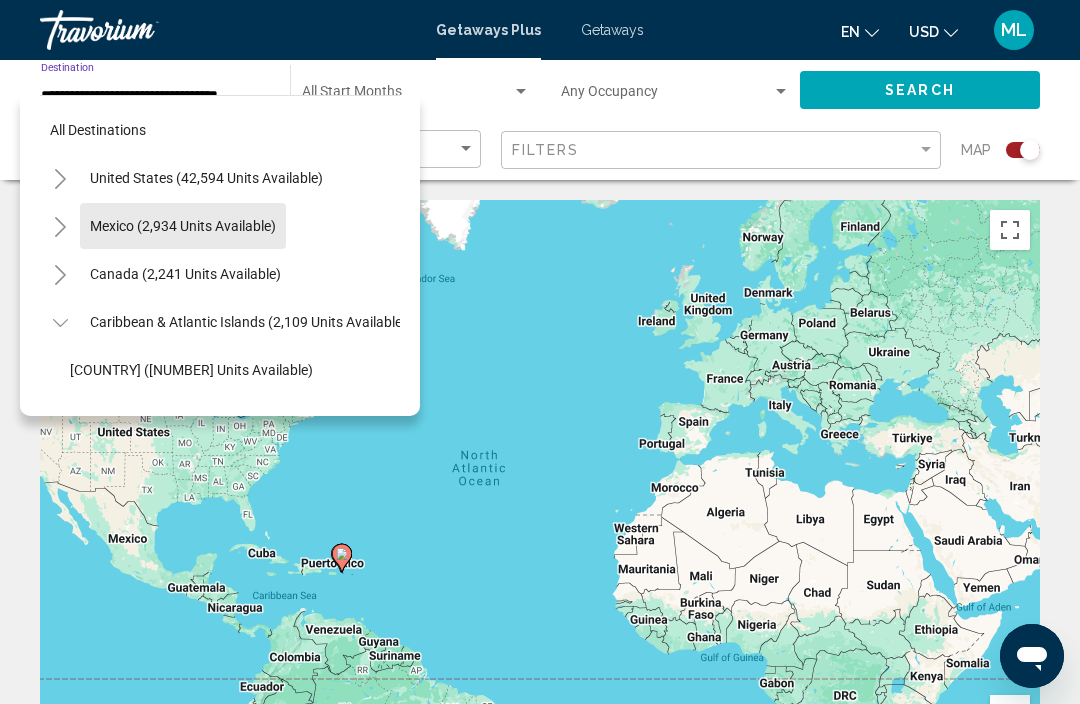 click on "Mexico (2,934 units available)" at bounding box center [185, 274] 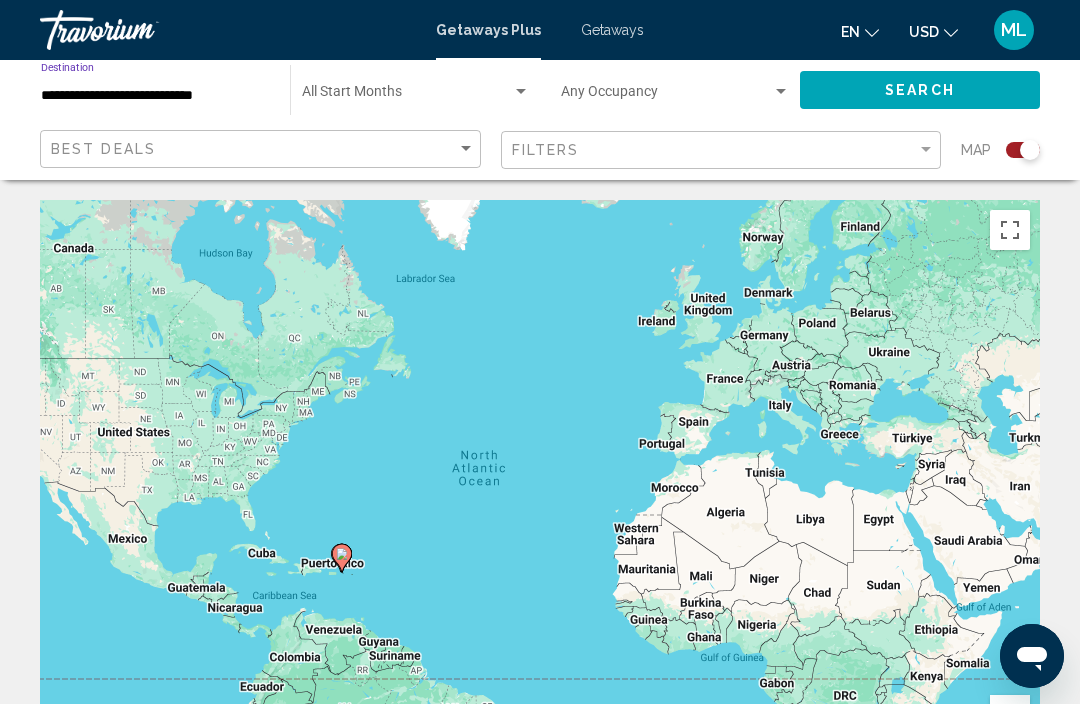click on "**********" at bounding box center (155, 96) 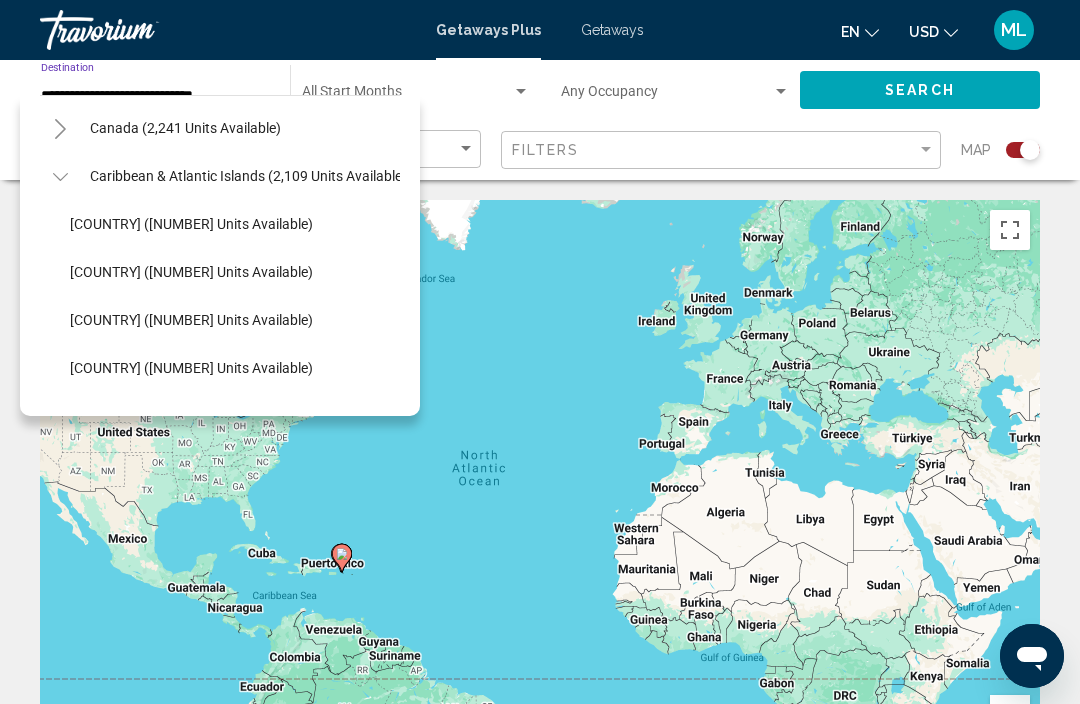 scroll, scrollTop: 627, scrollLeft: 0, axis: vertical 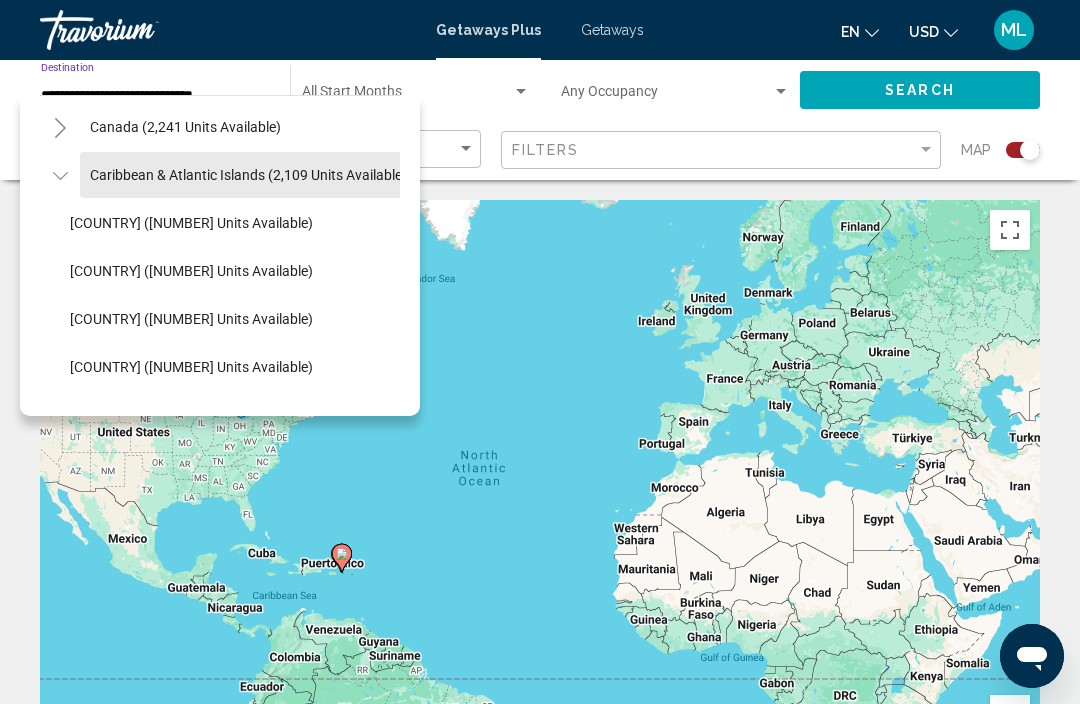 click on "Caribbean & Atlantic Islands (2,109 units available)" at bounding box center (183, 559) 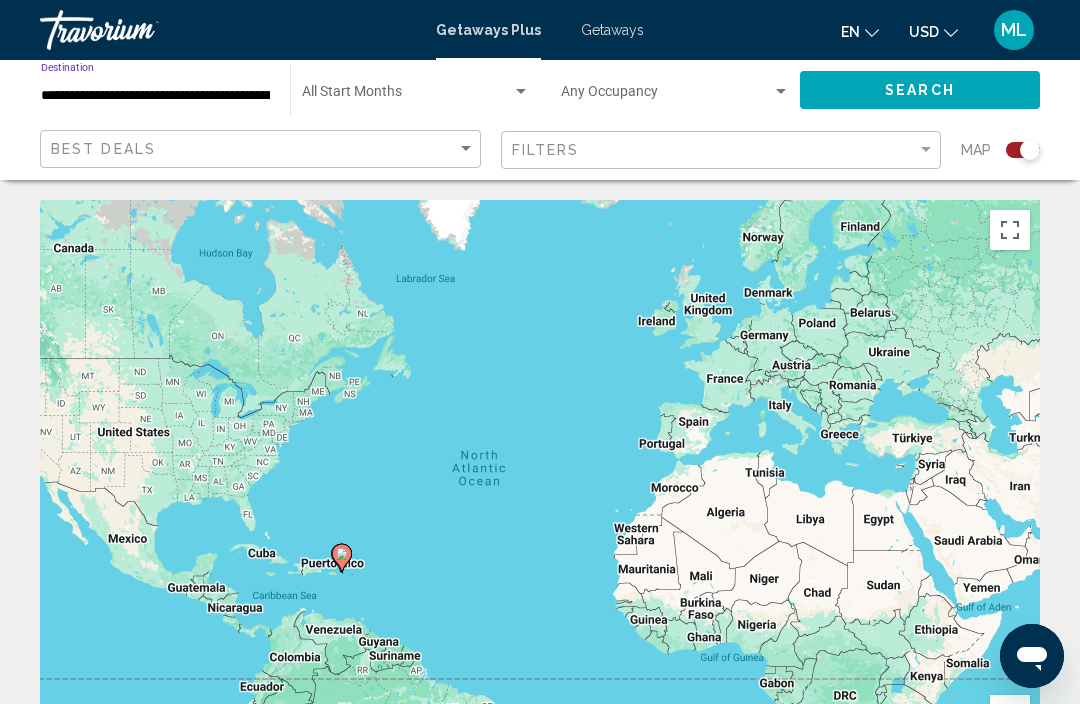 click on "**********" at bounding box center [155, 96] 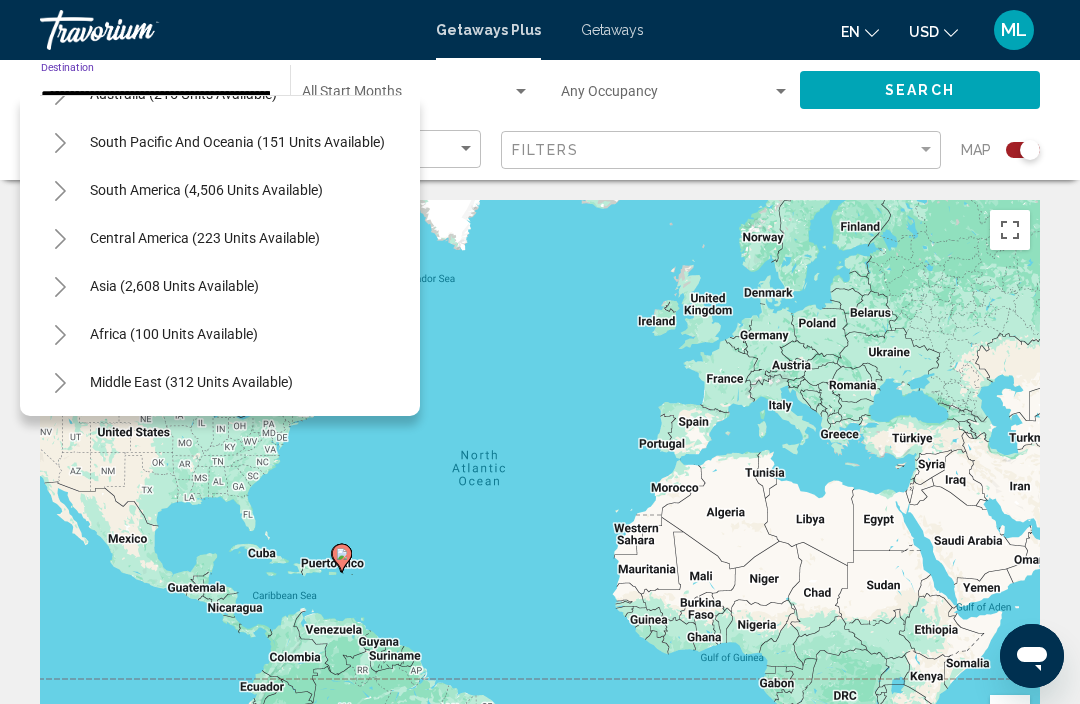 scroll, scrollTop: 1140, scrollLeft: 0, axis: vertical 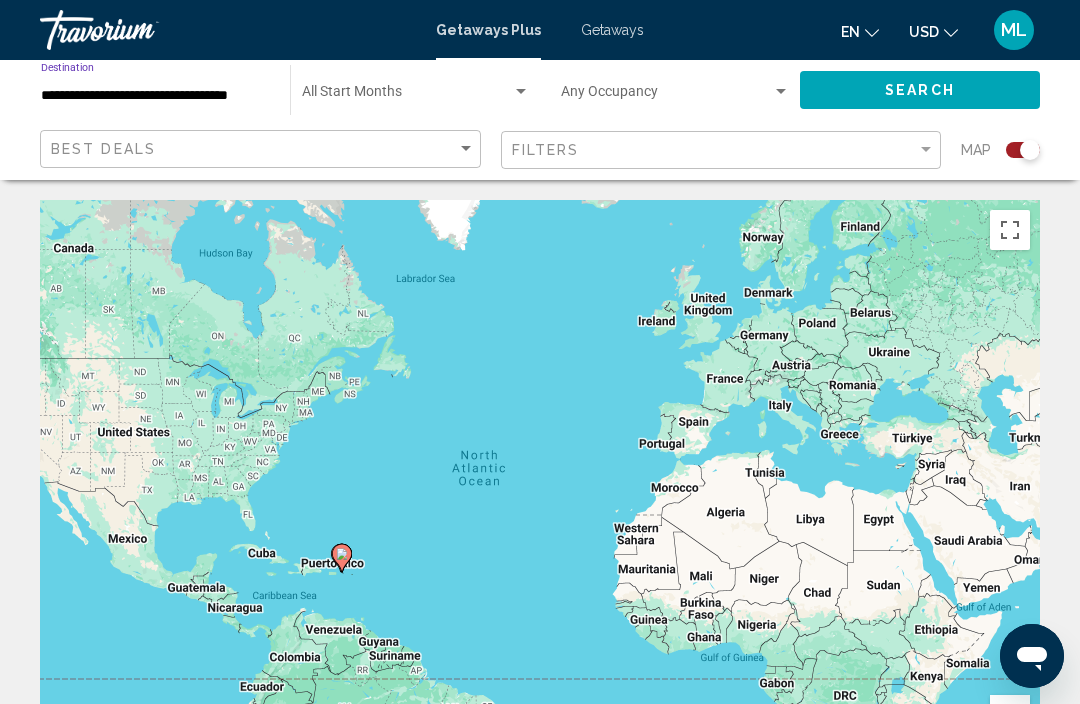 click on "**********" at bounding box center [155, 96] 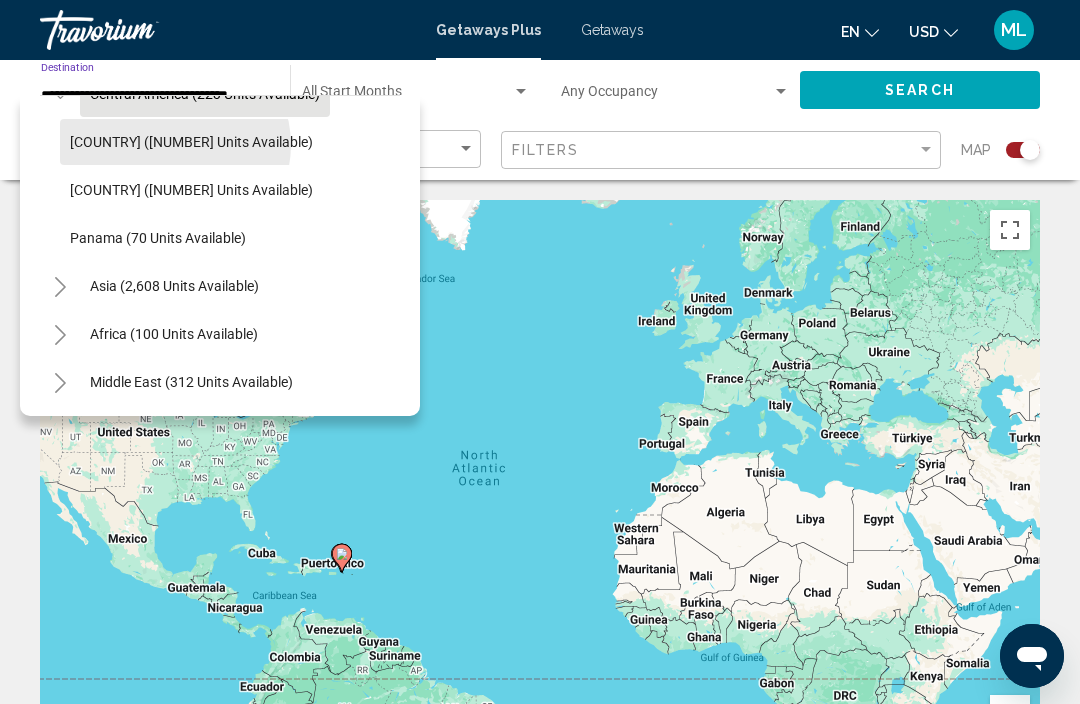 click on "[COUNTRY] ([NUMBER] units available)" 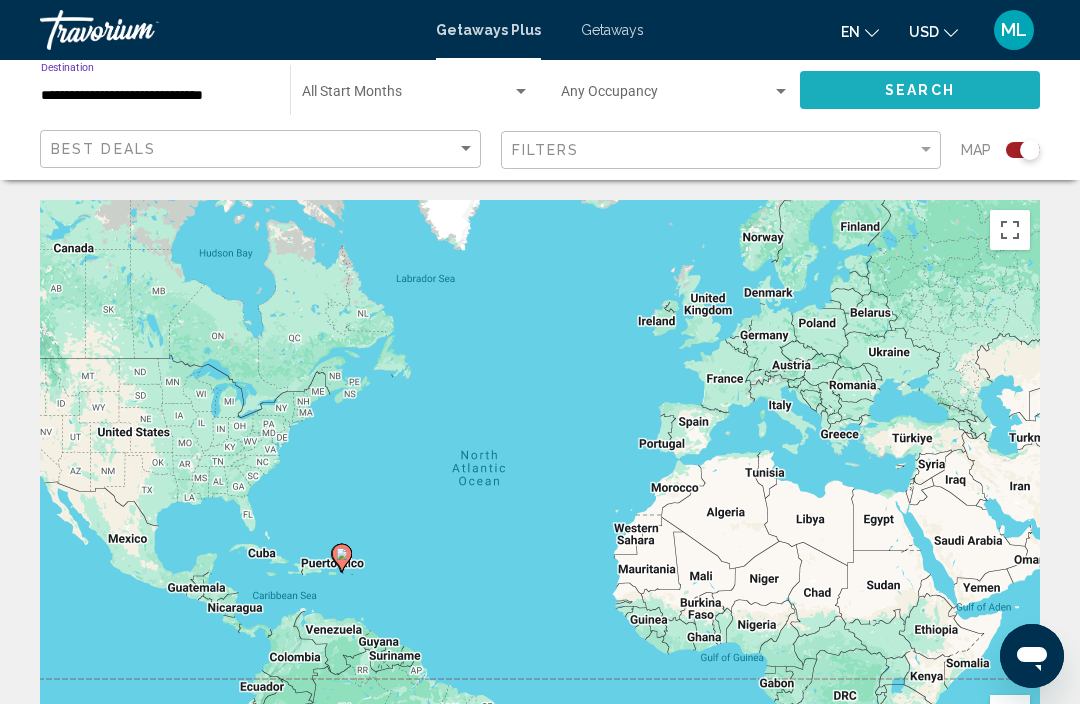 click on "Search" 